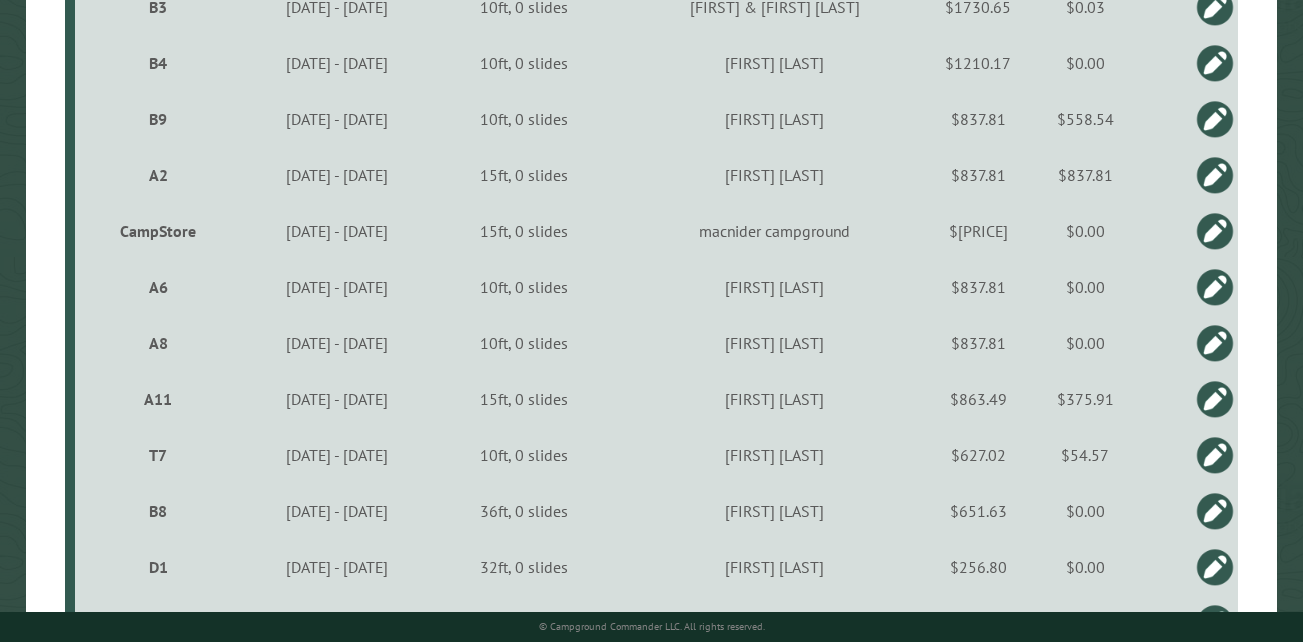 scroll, scrollTop: 777, scrollLeft: 0, axis: vertical 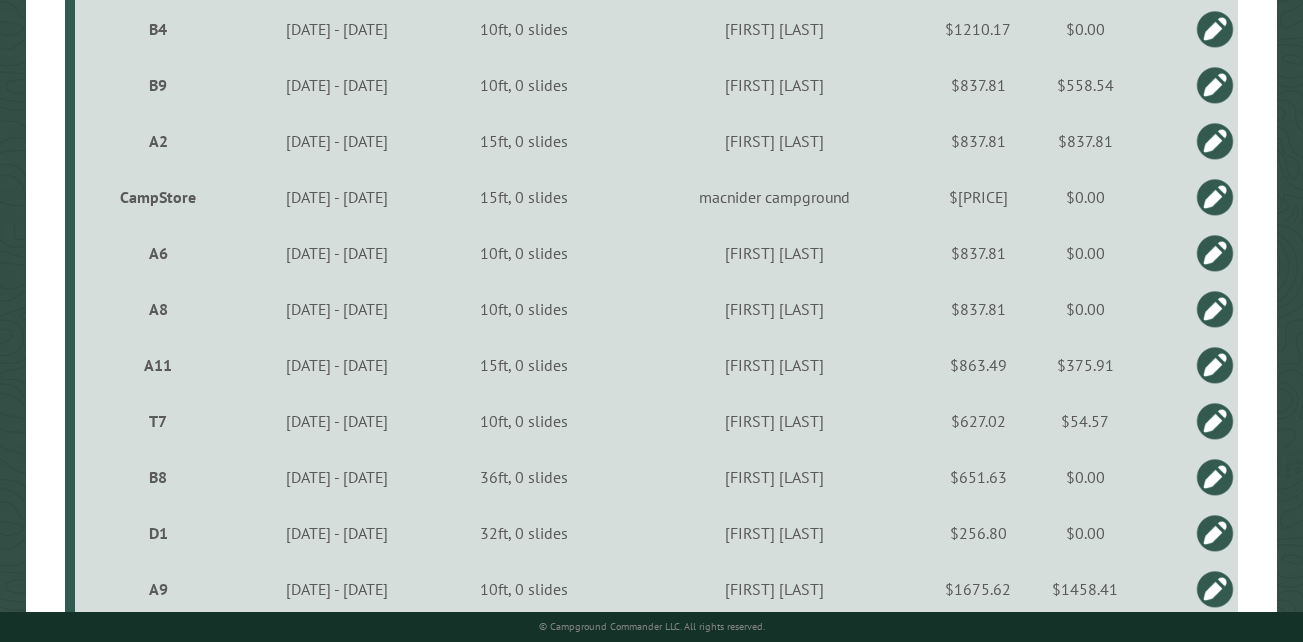 click on "CampStore" at bounding box center [158, 197] 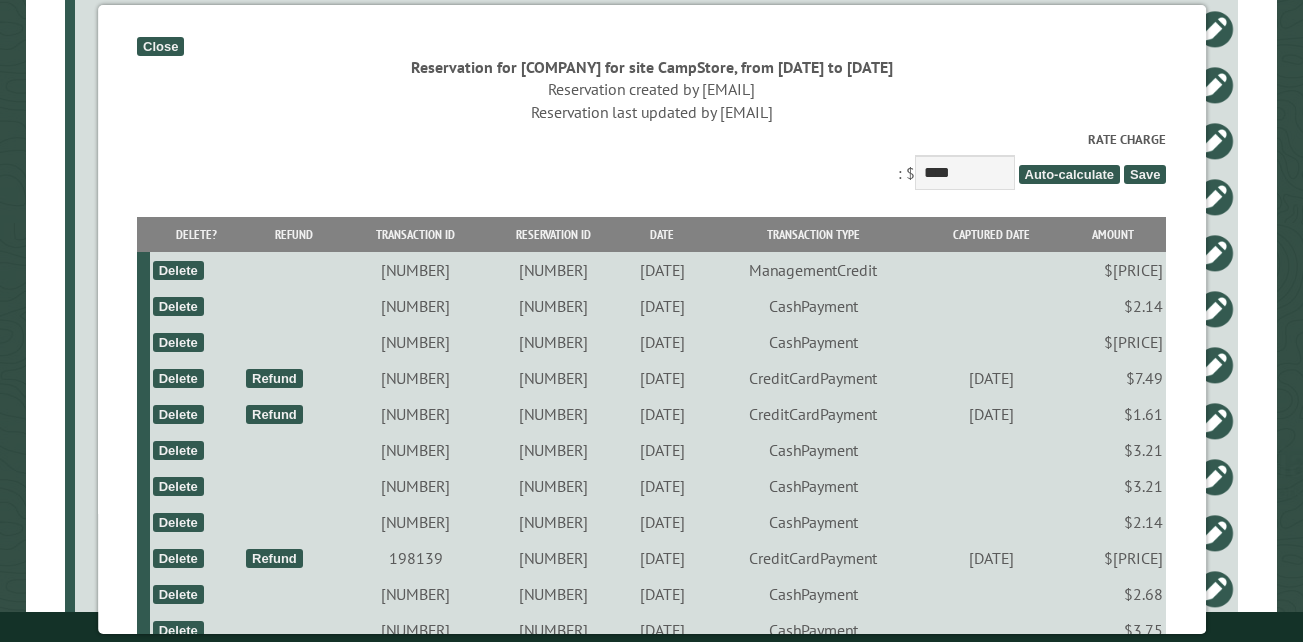 click on "**********" at bounding box center (361, 7468) 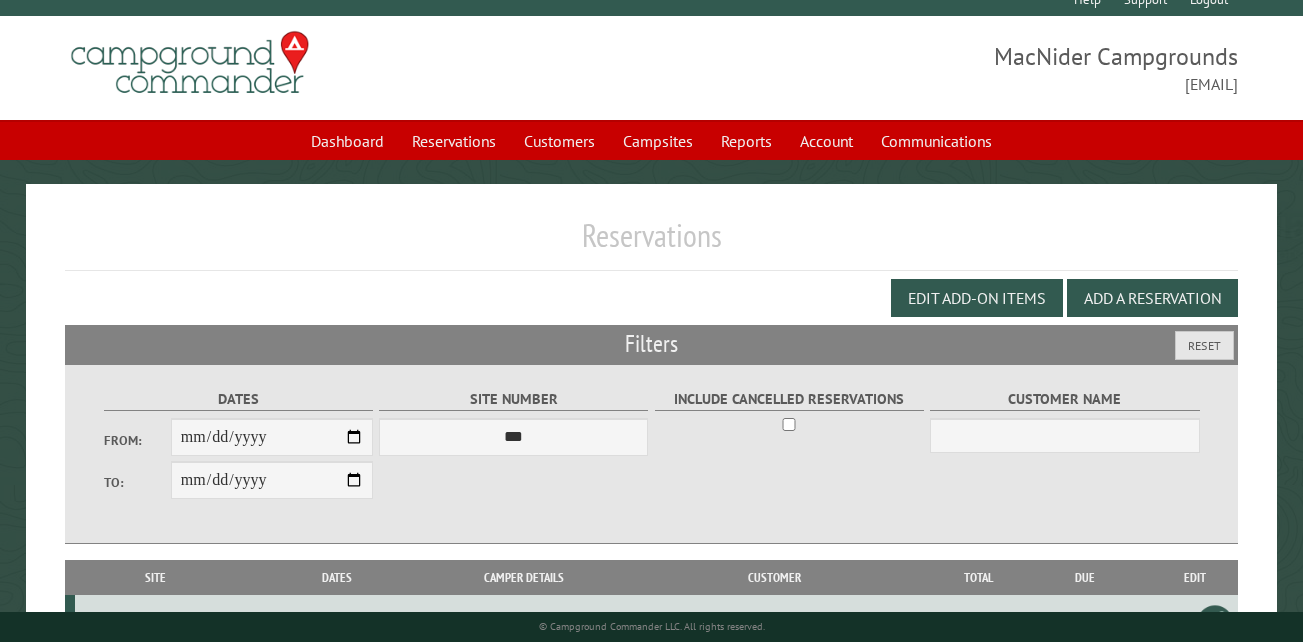 scroll, scrollTop: 0, scrollLeft: 0, axis: both 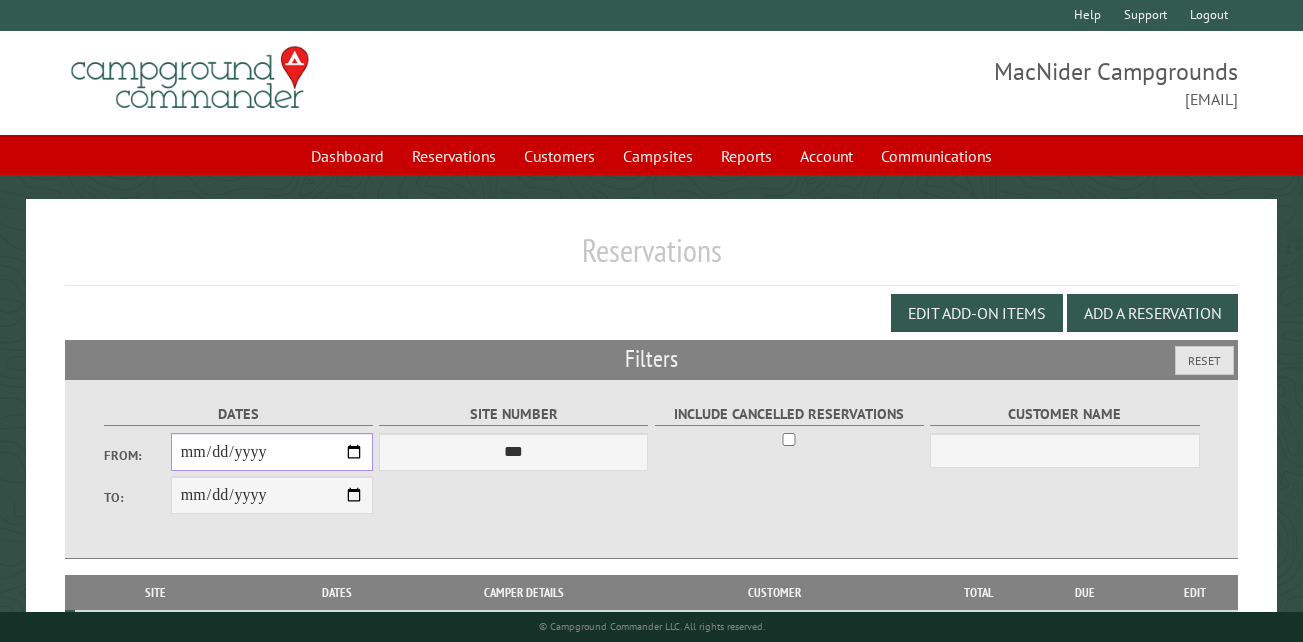 click on "**********" at bounding box center [272, 452] 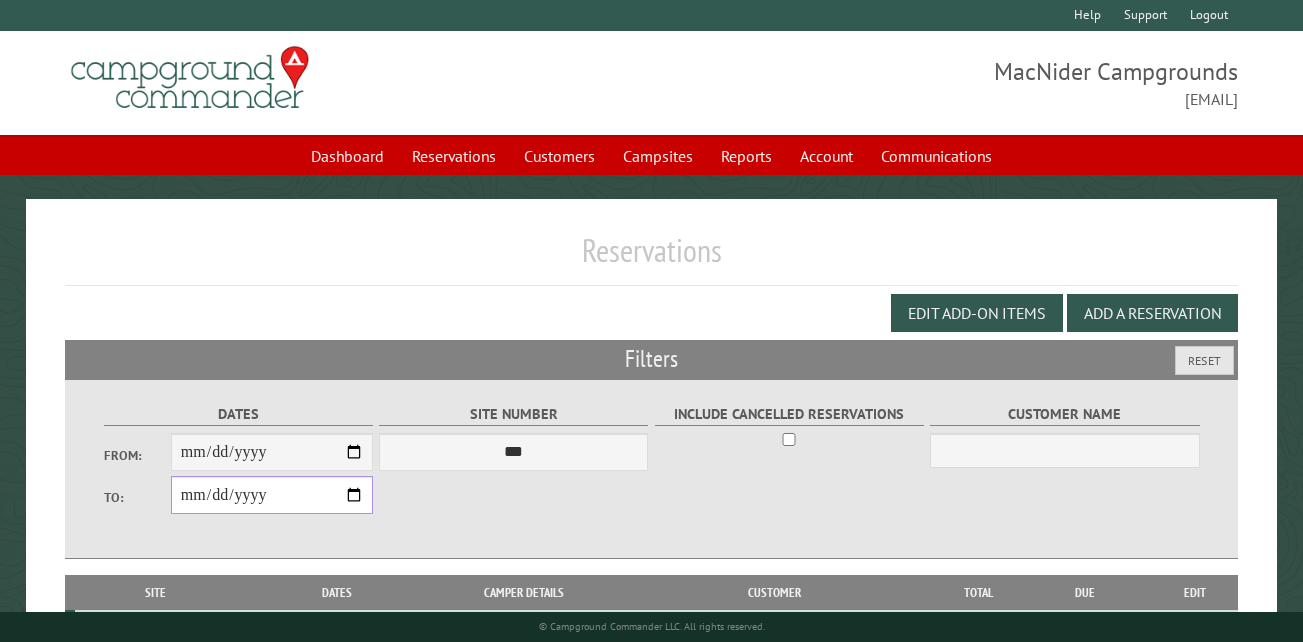 type on "**********" 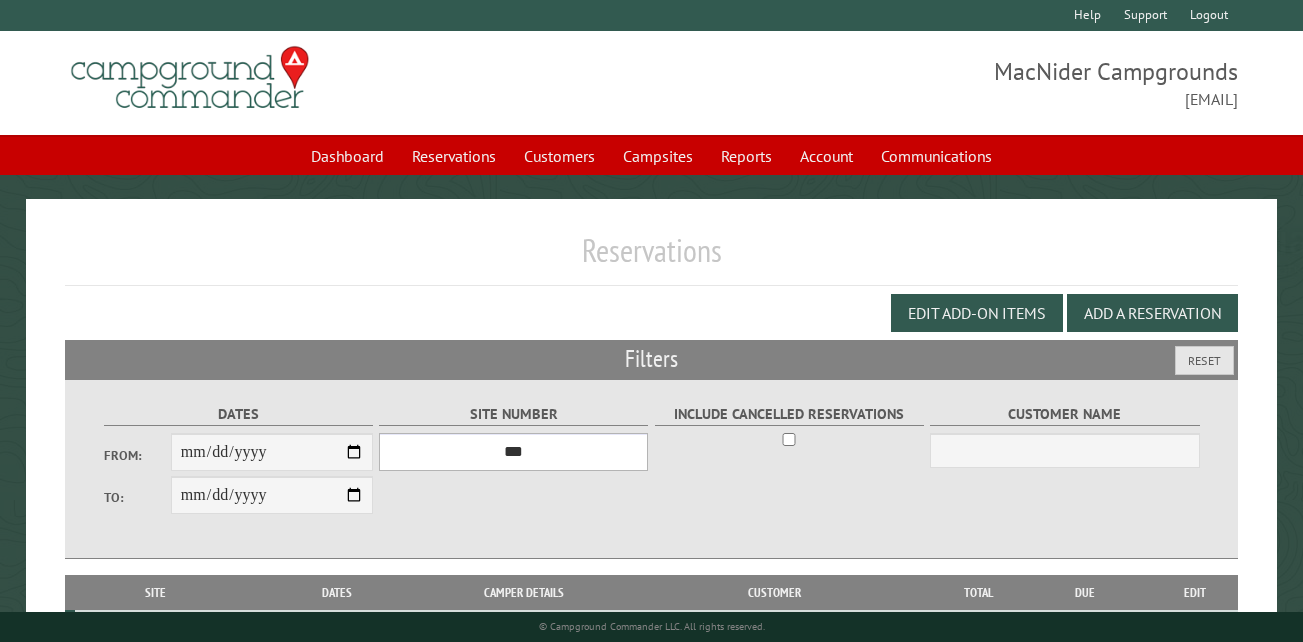 click on "*** ** ** ** ** ** ** ** ** ** *** *** *** *** ** ** ** ** ** ** ** ** ** *** *** ** ** ** ** ** ** ********* ** ** ** ** ** ** ** ** ** *** *** *** *** *** *** ** ** ** ** ** ** ** ** ** *** *** *** *** *** *** ** ** ** ** ** ** ** ** ** ** ** ** ** ** ** ** ** ** ** ** ** ** ** ** *** *** *** *** *** ***" at bounding box center [513, 452] 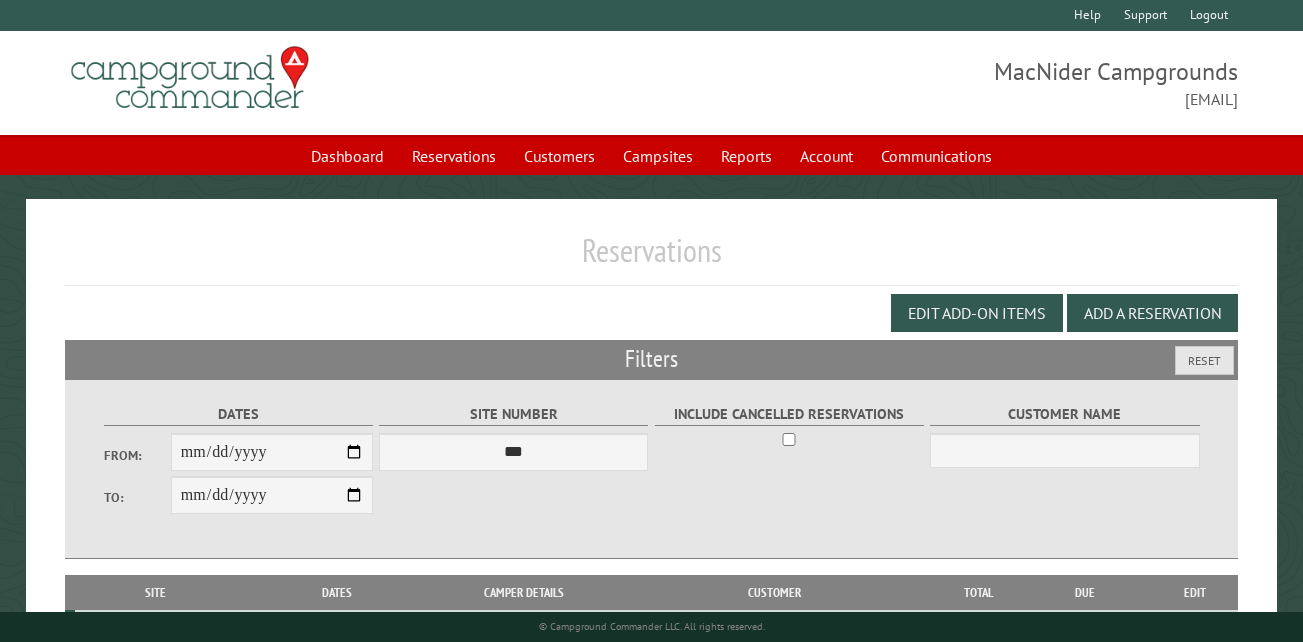 drag, startPoint x: 519, startPoint y: 531, endPoint x: 646, endPoint y: 508, distance: 129.06587 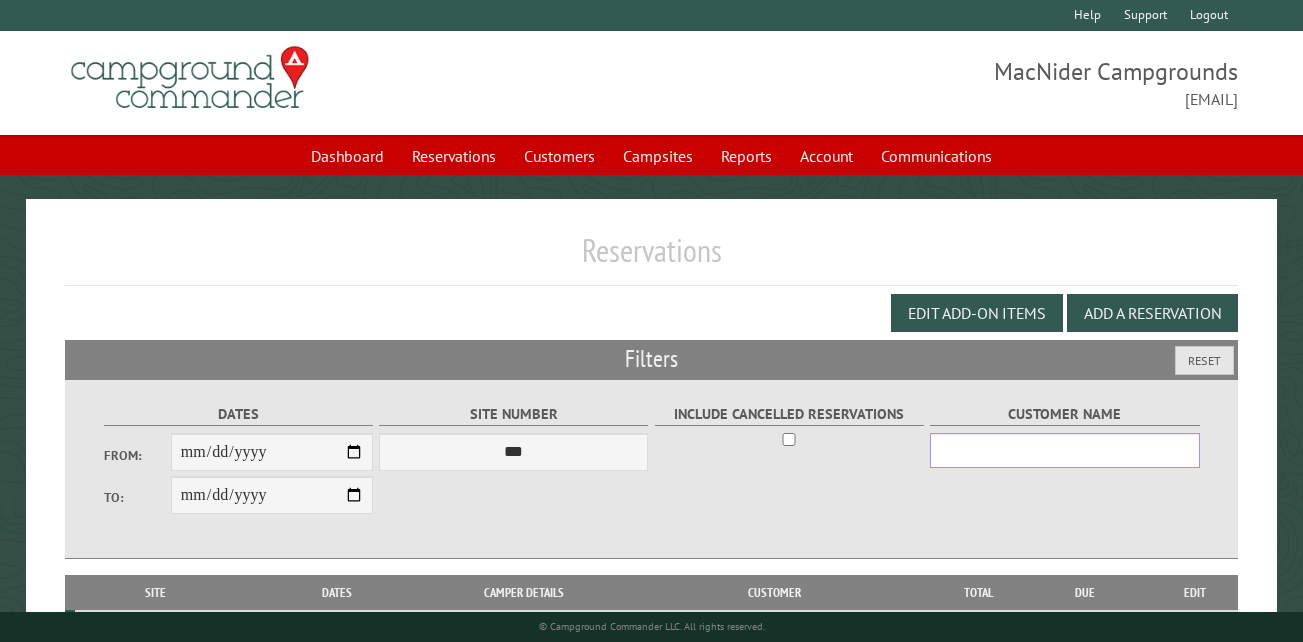 click on "Customer Name" at bounding box center (1064, 450) 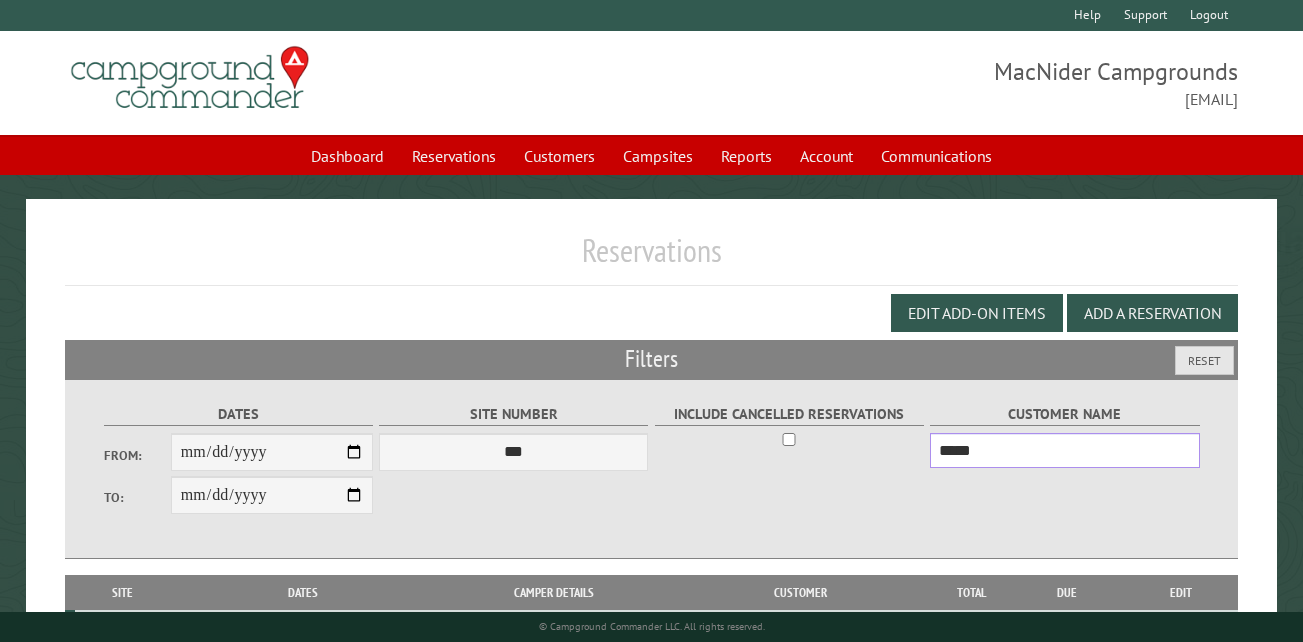 type on "*****" 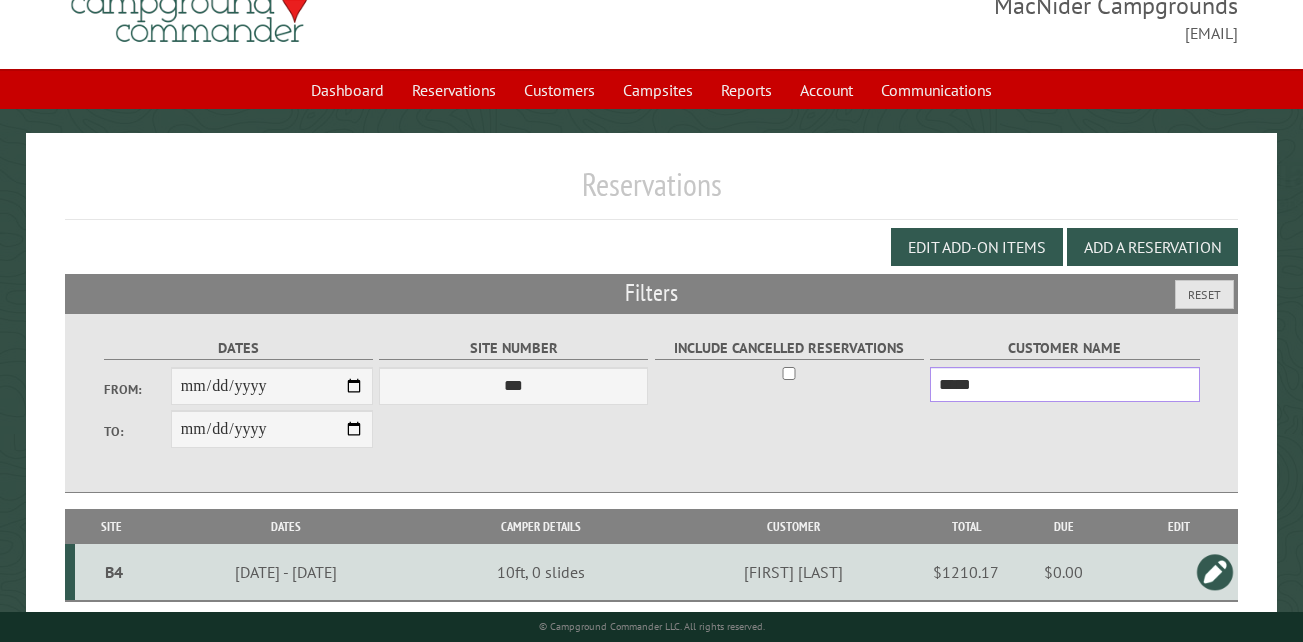 scroll, scrollTop: 133, scrollLeft: 0, axis: vertical 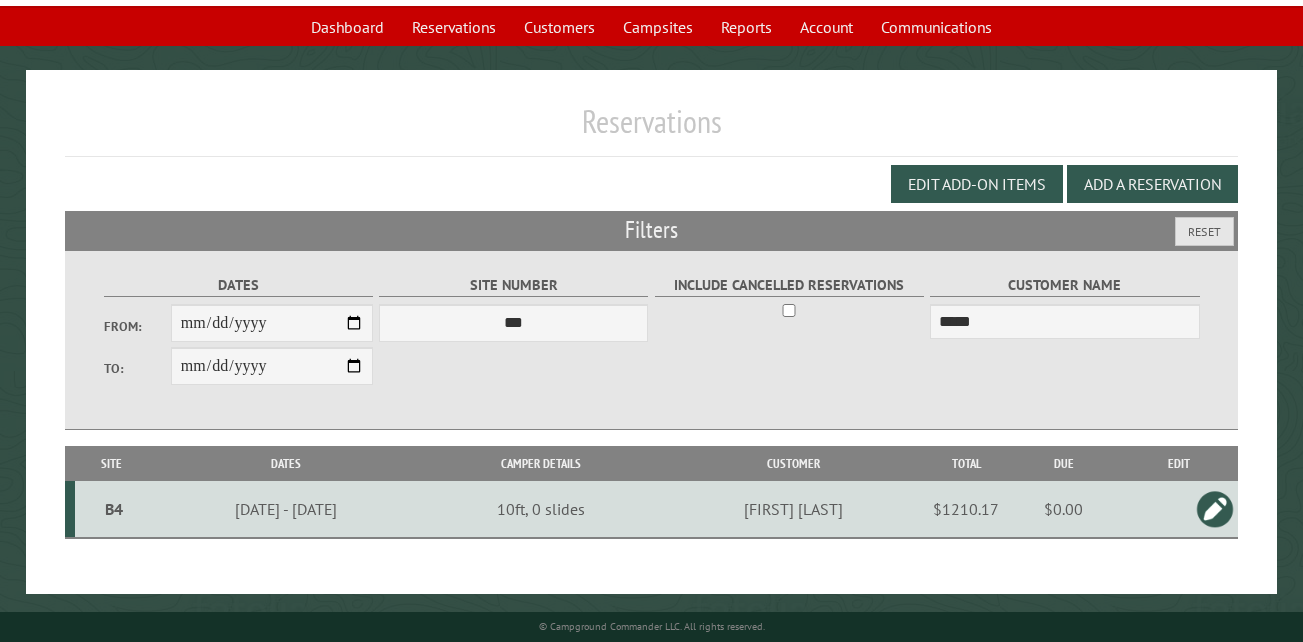 click at bounding box center [1215, 509] 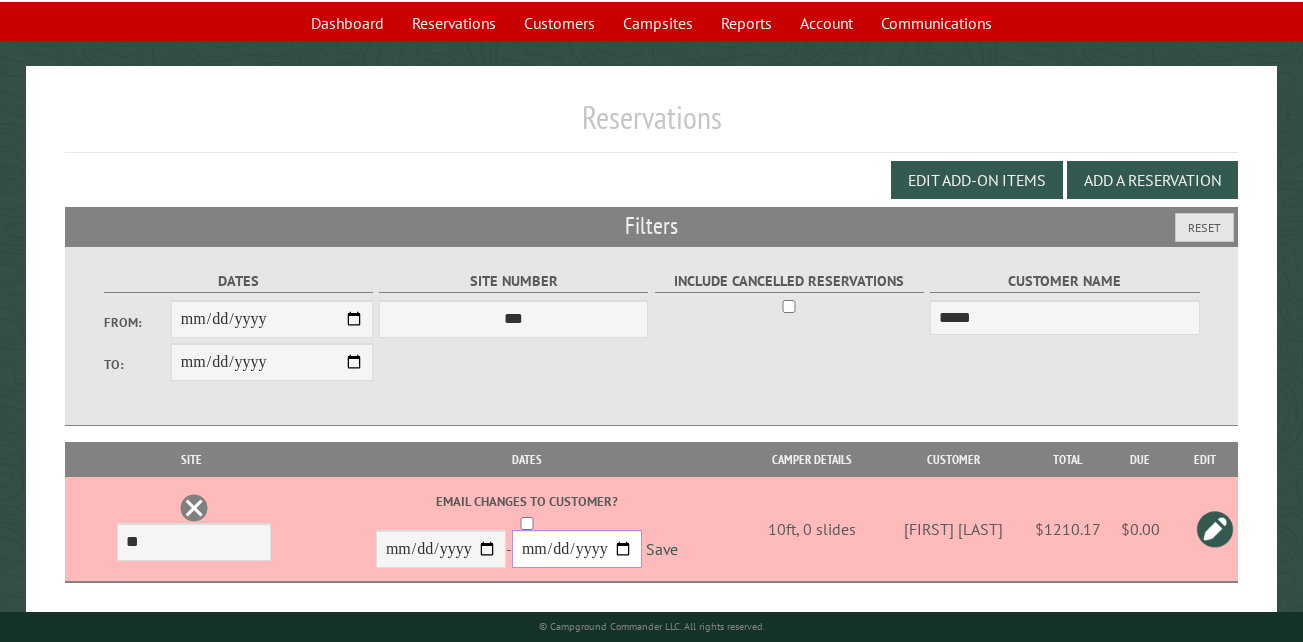 click on "**********" at bounding box center (577, 549) 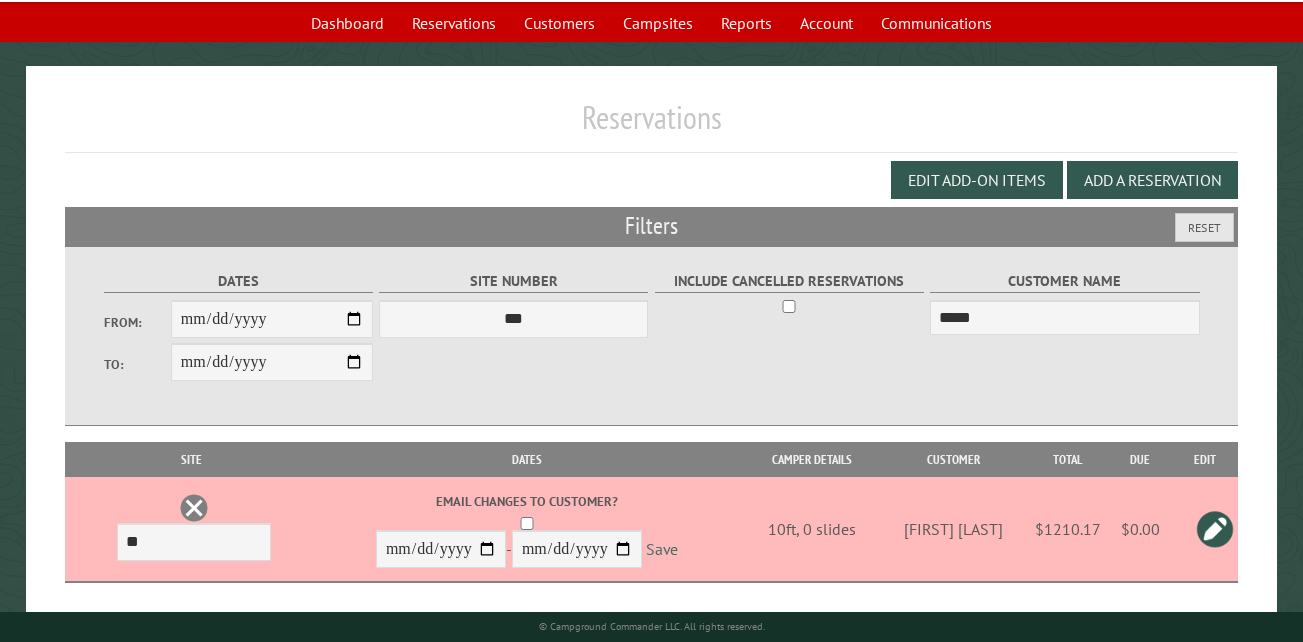 click on "Save" at bounding box center [662, 550] 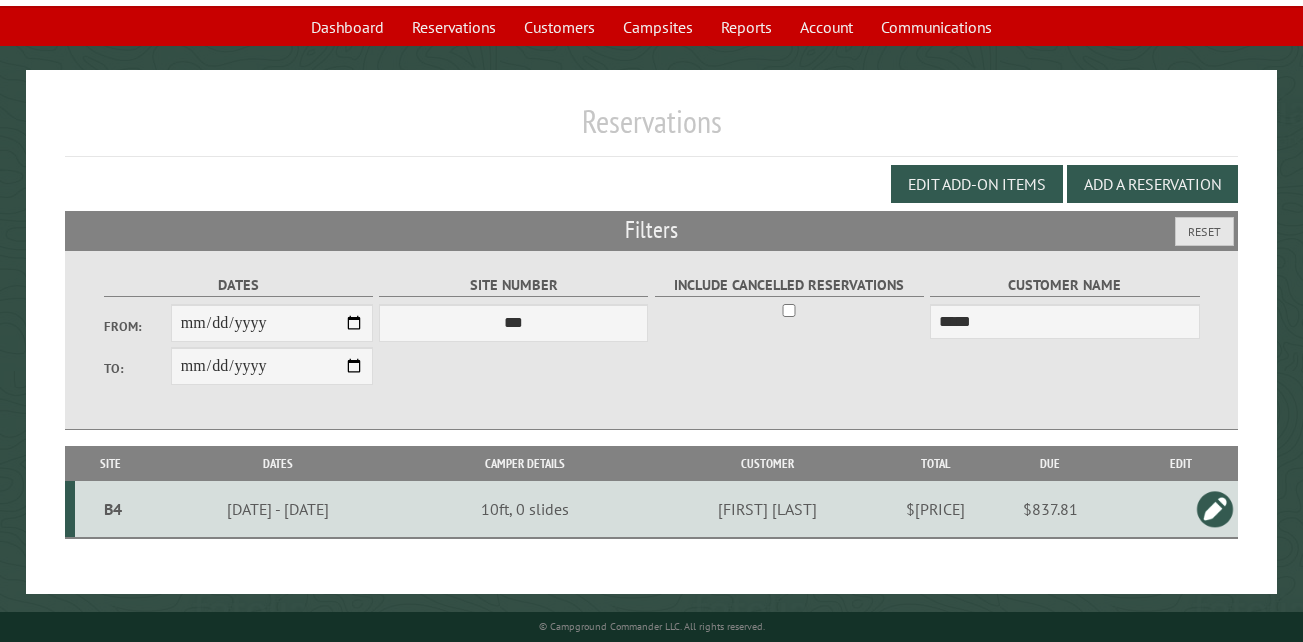 click on "B4" at bounding box center (113, 509) 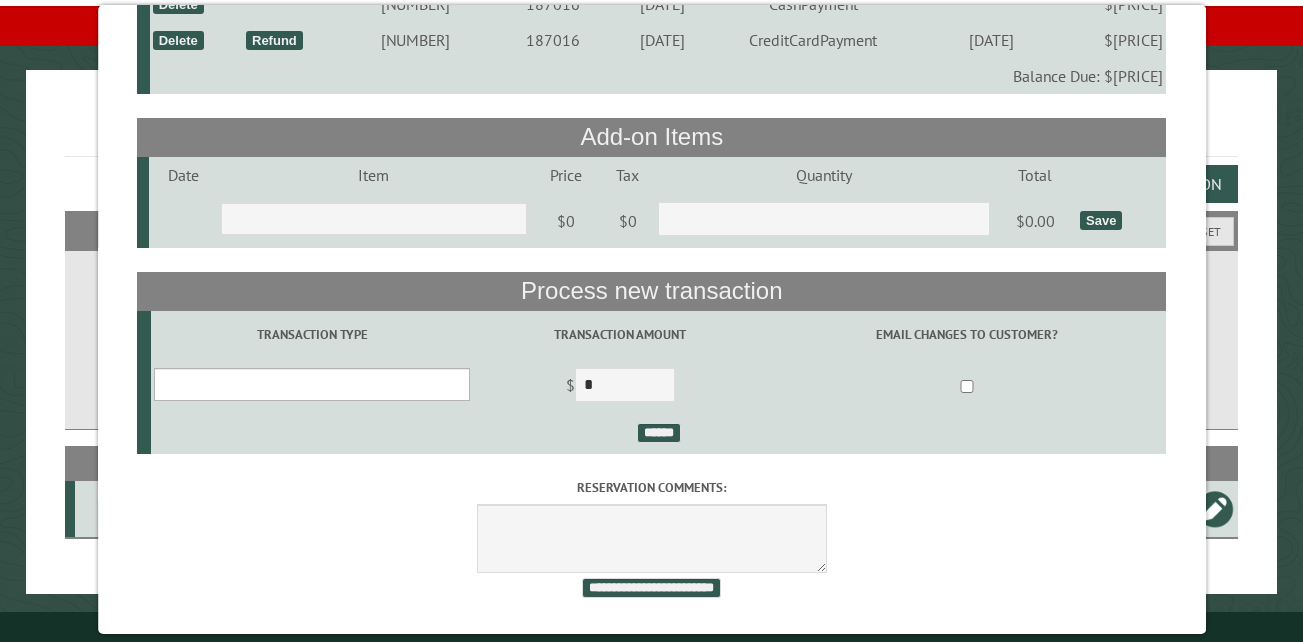 click on "**********" at bounding box center [312, 384] 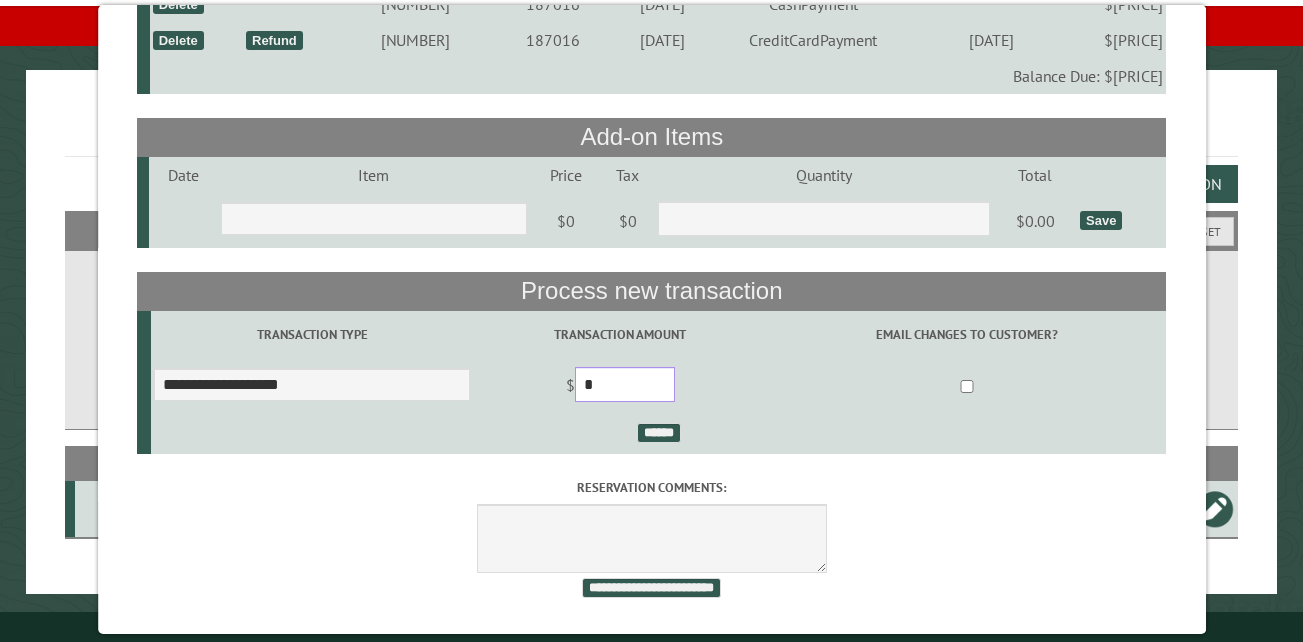 drag, startPoint x: 624, startPoint y: 371, endPoint x: 593, endPoint y: 371, distance: 31 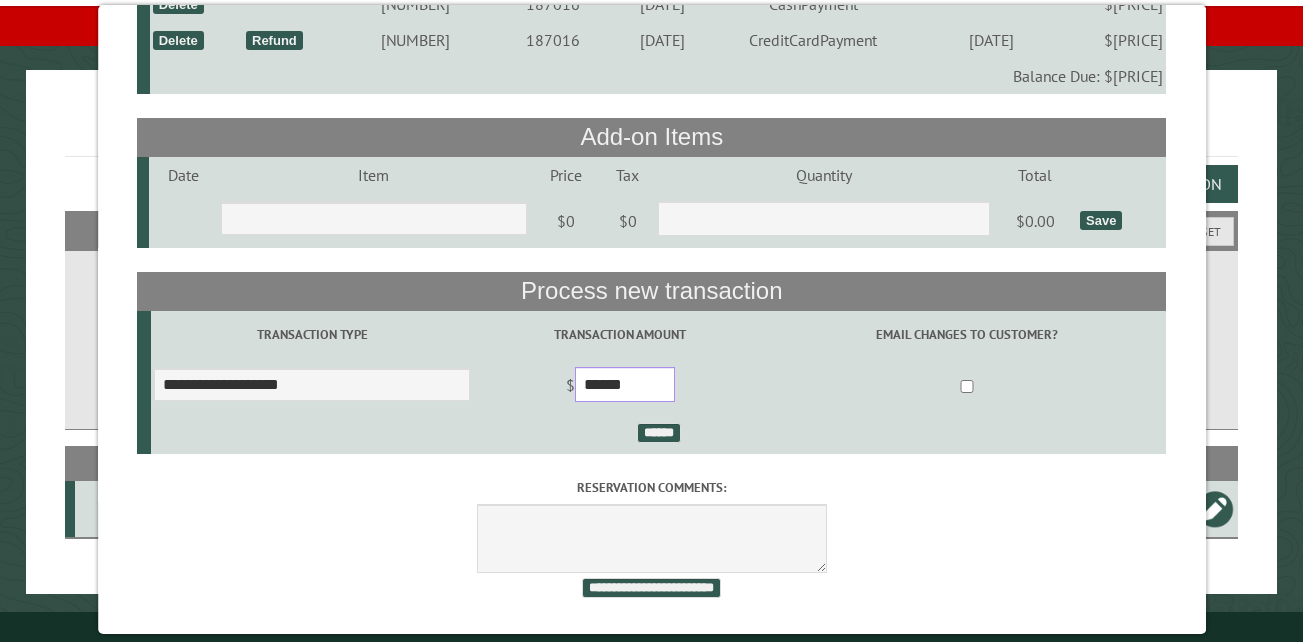 type on "******" 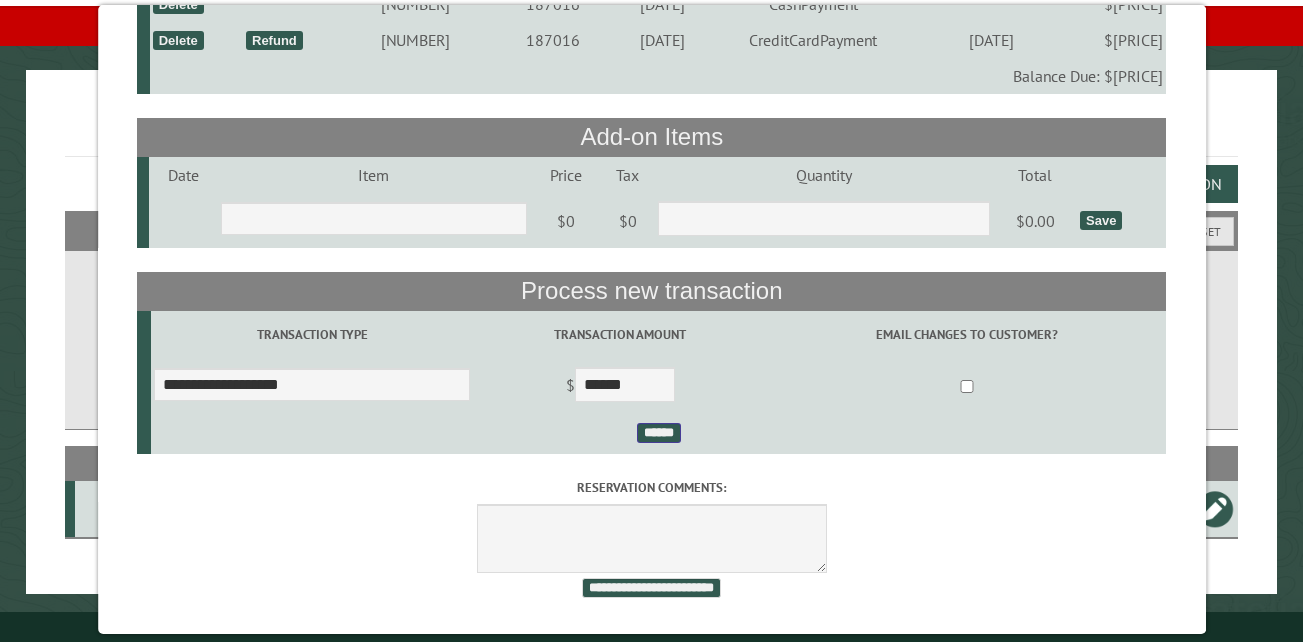 click on "******" at bounding box center (658, 433) 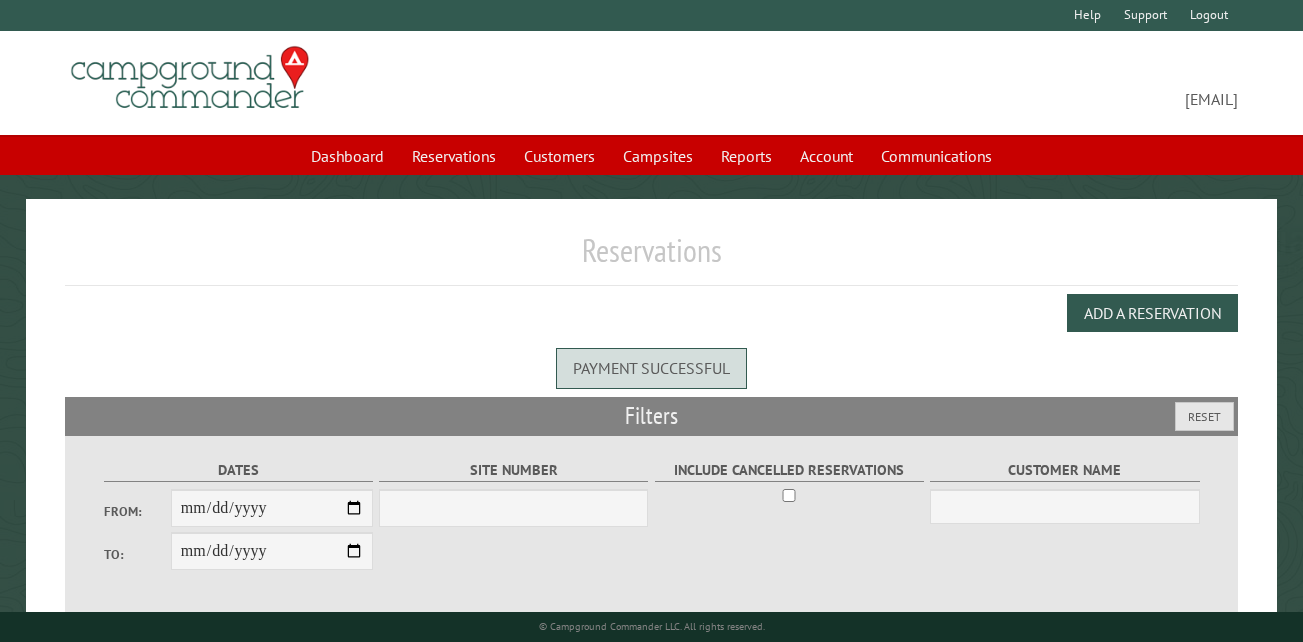 scroll, scrollTop: 0, scrollLeft: 0, axis: both 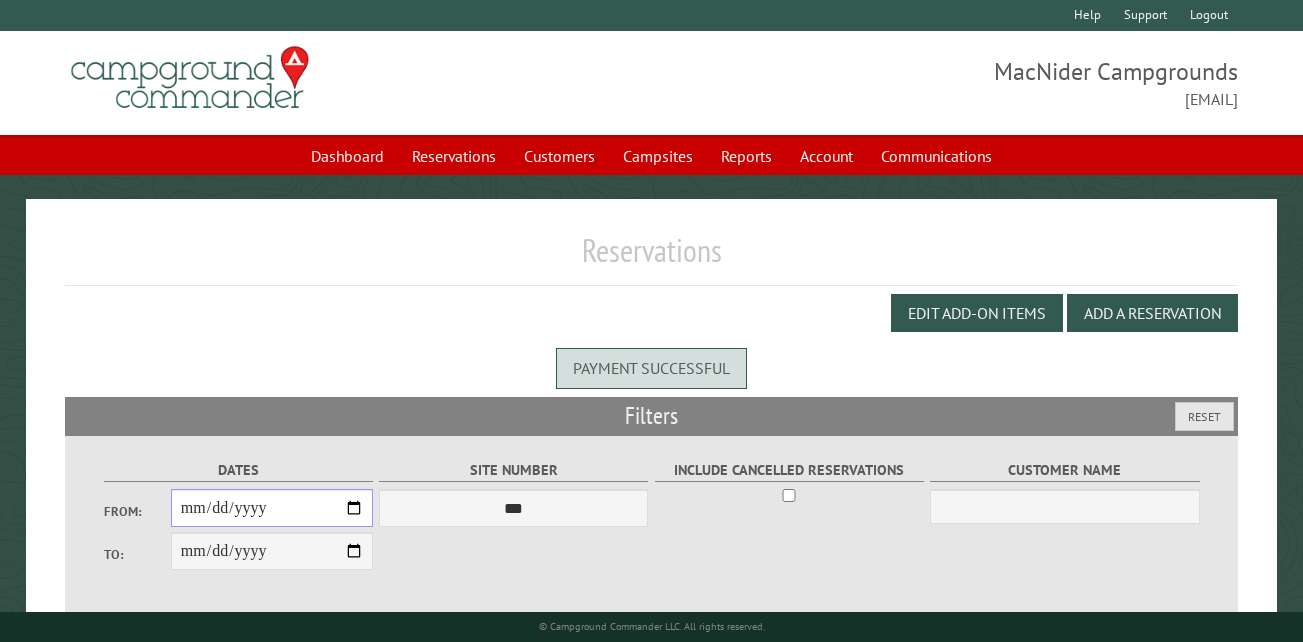 click on "From:" at bounding box center (272, 508) 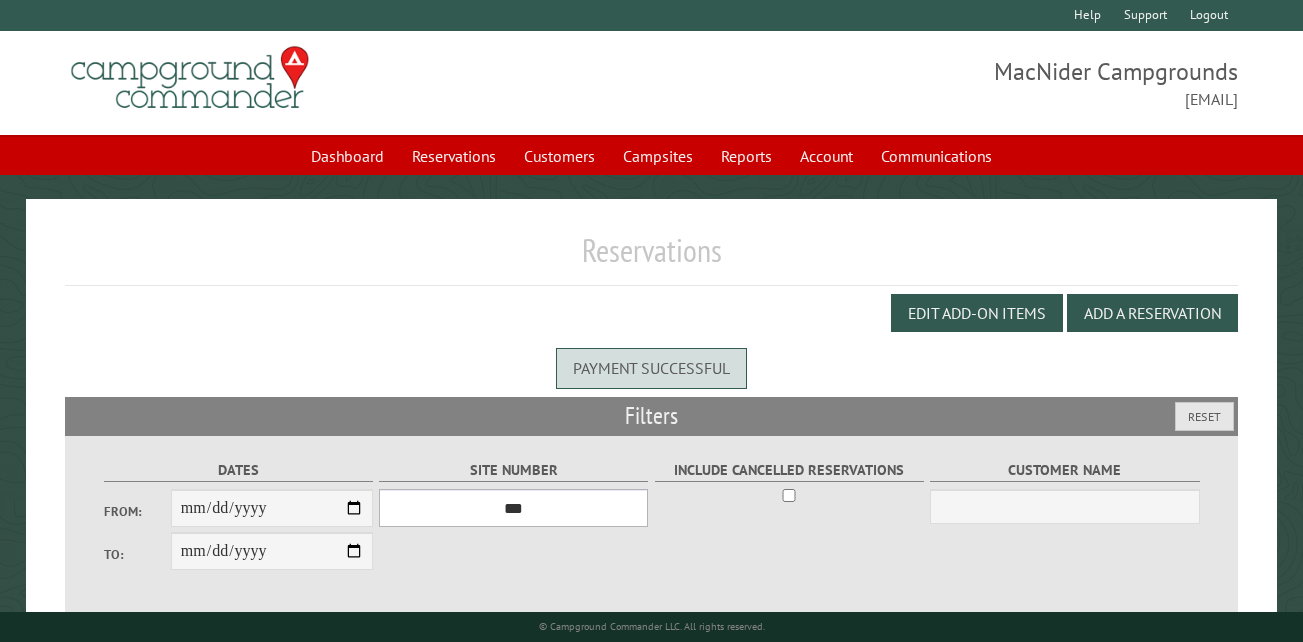 click on "*** ** ** ** ** ** ** ** ** ** *** *** *** *** ** ** ** ** ** ** ** ** ** *** *** ** ** ** ** ** ** ********* ** ** ** ** ** ** ** ** ** *** *** *** *** *** *** ** ** ** ** ** ** ** ** ** *** *** *** *** *** *** ** ** ** ** ** ** ** ** ** ** ** ** ** ** ** ** ** ** ** ** ** ** ** ** *** *** *** *** *** ***" at bounding box center (513, 508) 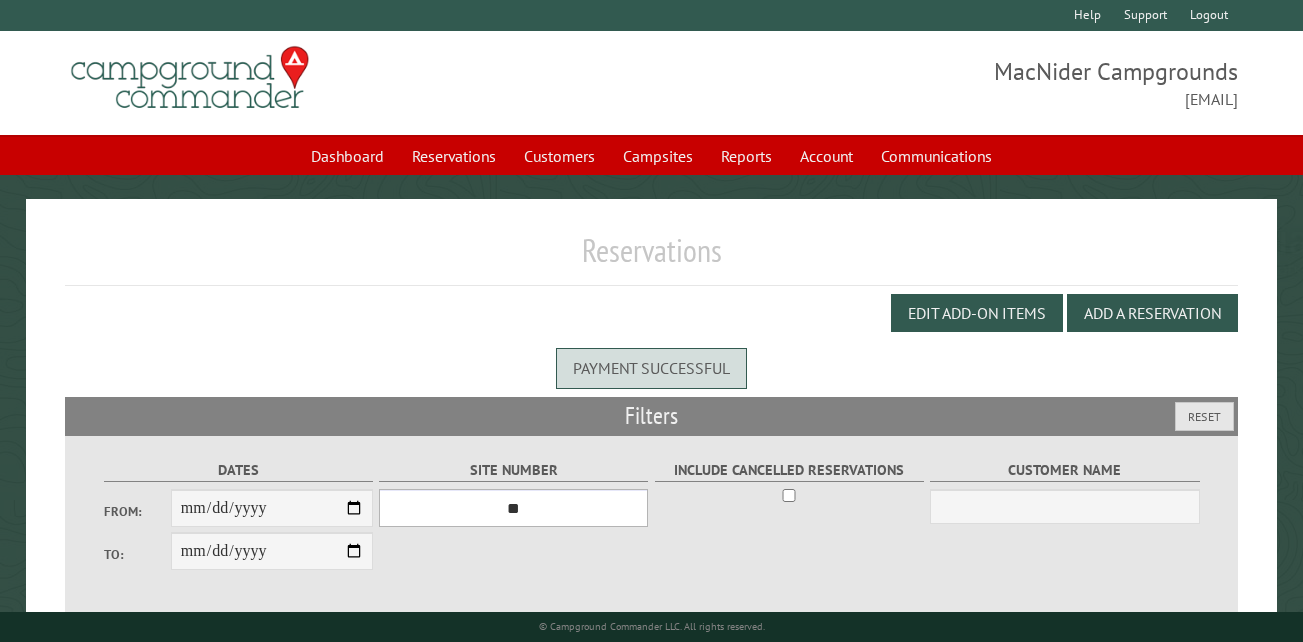 click on "*** ** ** ** ** ** ** ** ** ** *** *** *** *** ** ** ** ** ** ** ** ** ** *** *** ** ** ** ** ** ** ********* ** ** ** ** ** ** ** ** ** *** *** *** *** *** *** ** ** ** ** ** ** ** ** ** *** *** *** *** *** *** ** ** ** ** ** ** ** ** ** ** ** ** ** ** ** ** ** ** ** ** ** ** ** ** *** *** *** *** *** ***" at bounding box center [513, 508] 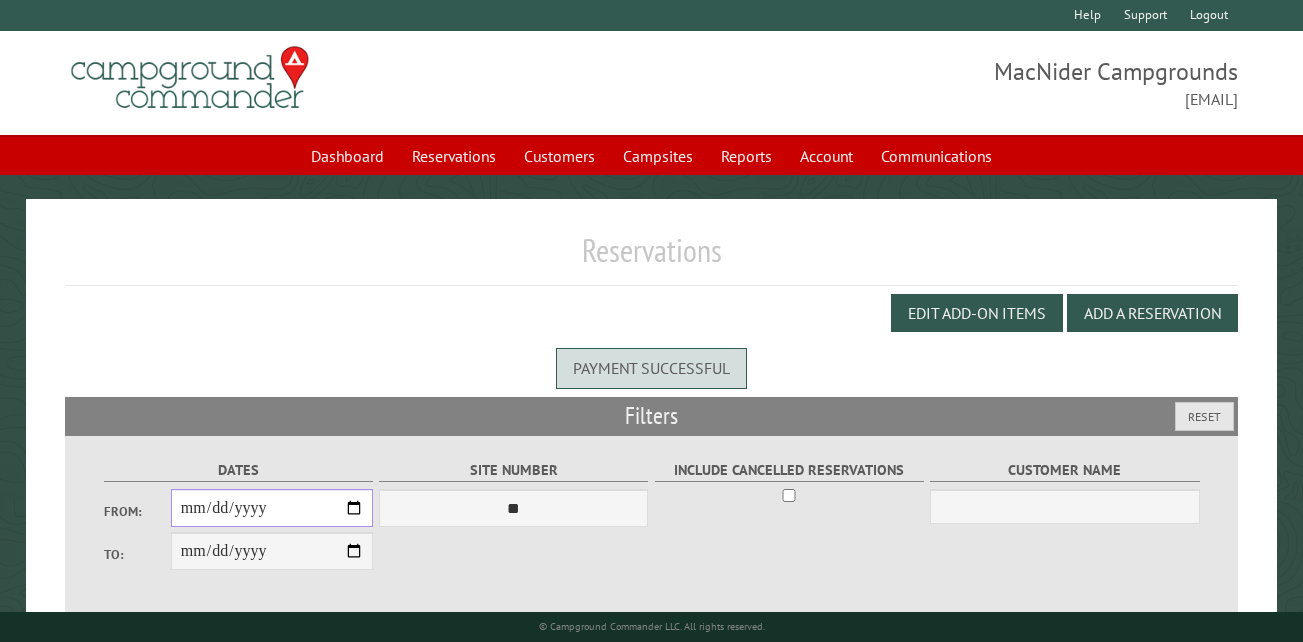 click on "From:" at bounding box center [272, 508] 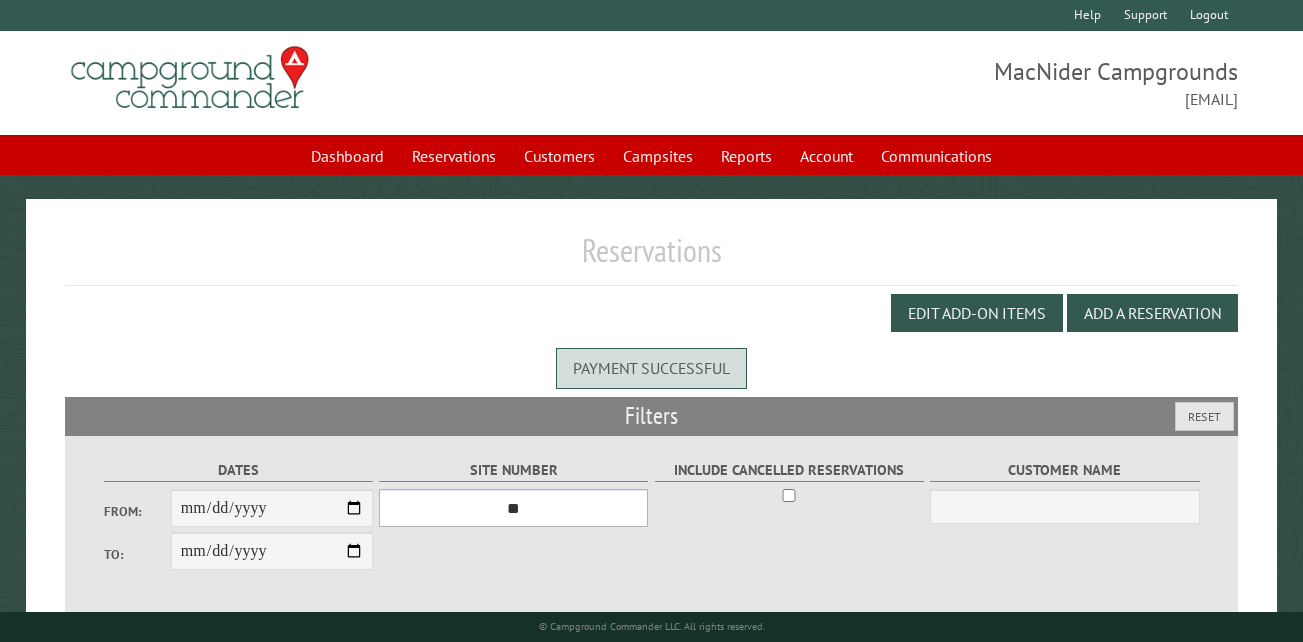 click on "*** ** ** ** ** ** ** ** ** ** *** *** *** *** ** ** ** ** ** ** ** ** ** *** *** ** ** ** ** ** ** ********* ** ** ** ** ** ** ** ** ** *** *** *** *** *** *** ** ** ** ** ** ** ** ** ** *** *** *** *** *** *** ** ** ** ** ** ** ** ** ** ** ** ** ** ** ** ** ** ** ** ** ** ** ** ** *** *** *** *** *** ***" at bounding box center (513, 508) 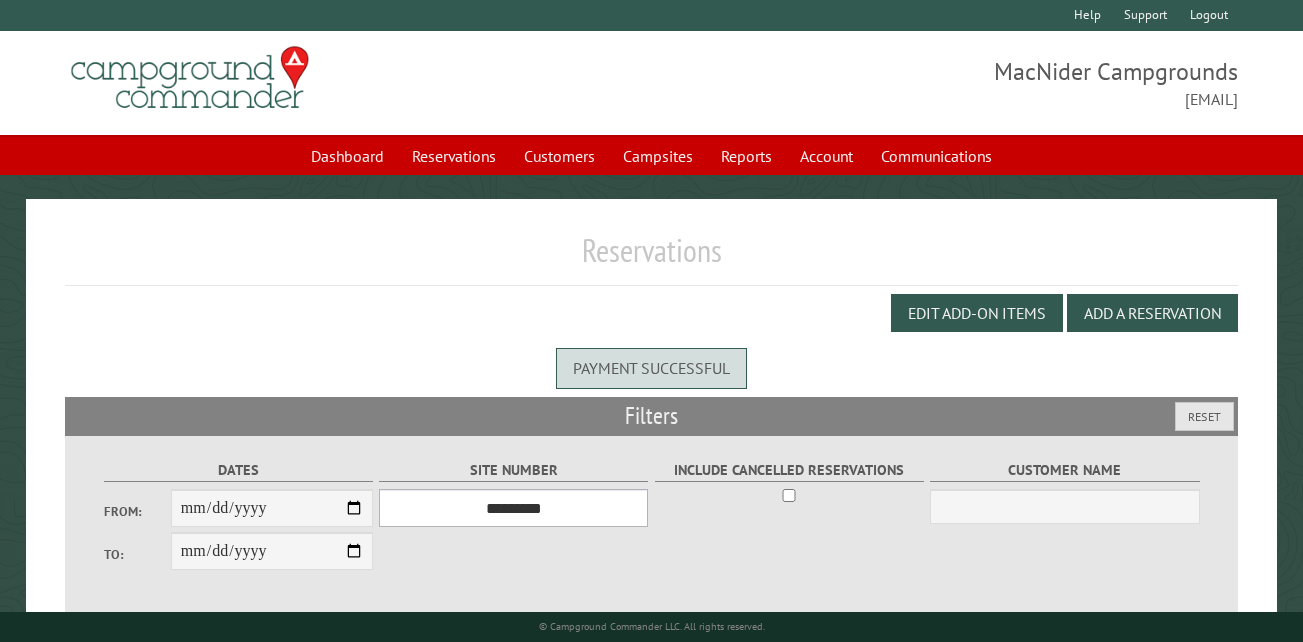 click on "*** ** ** ** ** ** ** ** ** ** *** *** *** *** ** ** ** ** ** ** ** ** ** *** *** ** ** ** ** ** ** ********* ** ** ** ** ** ** ** ** ** *** *** *** *** *** *** ** ** ** ** ** ** ** ** ** *** *** *** *** *** *** ** ** ** ** ** ** ** ** ** ** ** ** ** ** ** ** ** ** ** ** ** ** ** ** *** *** *** *** *** ***" at bounding box center [513, 508] 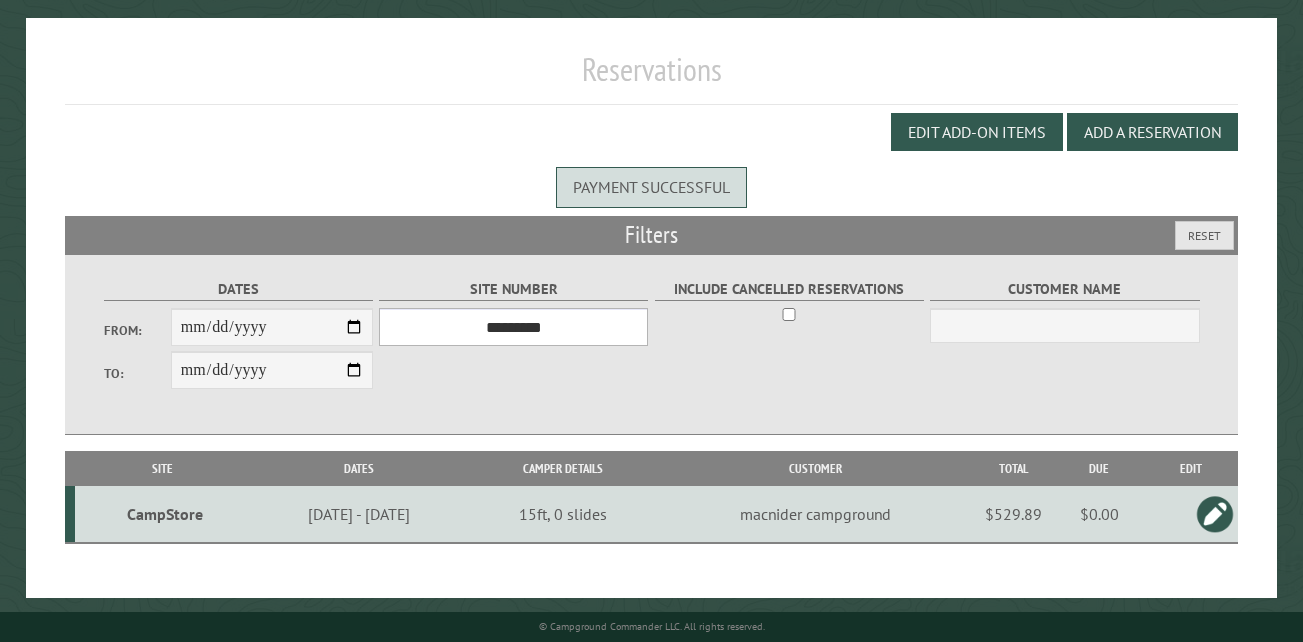 scroll, scrollTop: 189, scrollLeft: 0, axis: vertical 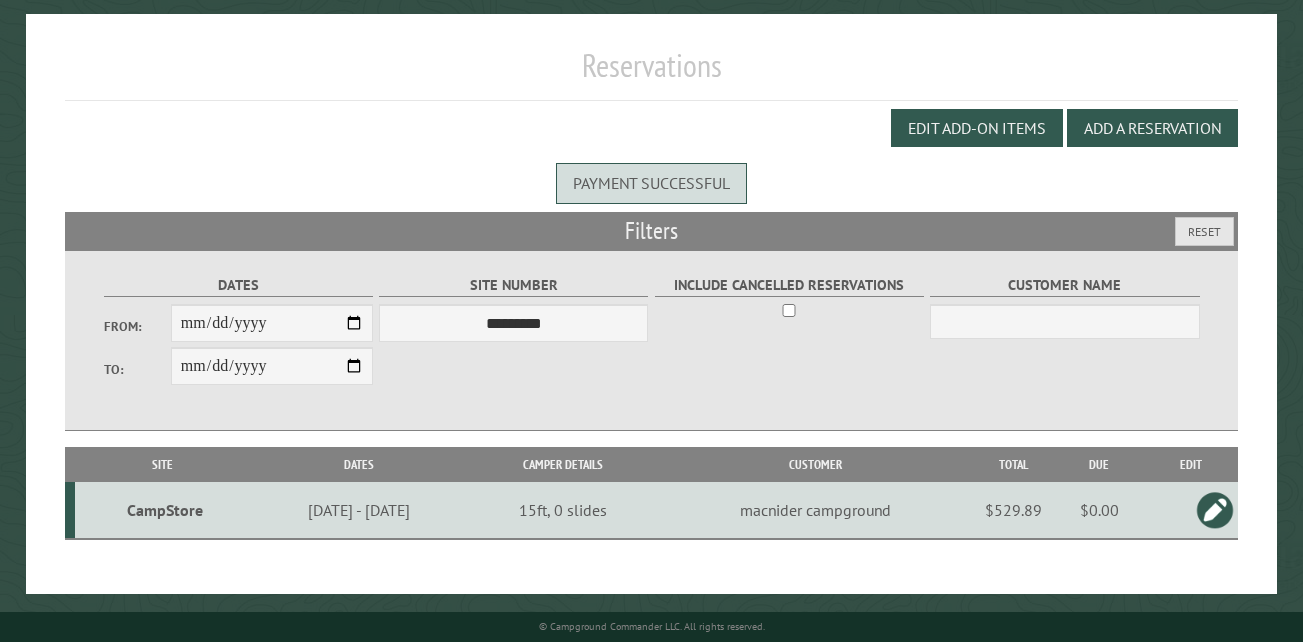 click on "CampStore" at bounding box center (165, 510) 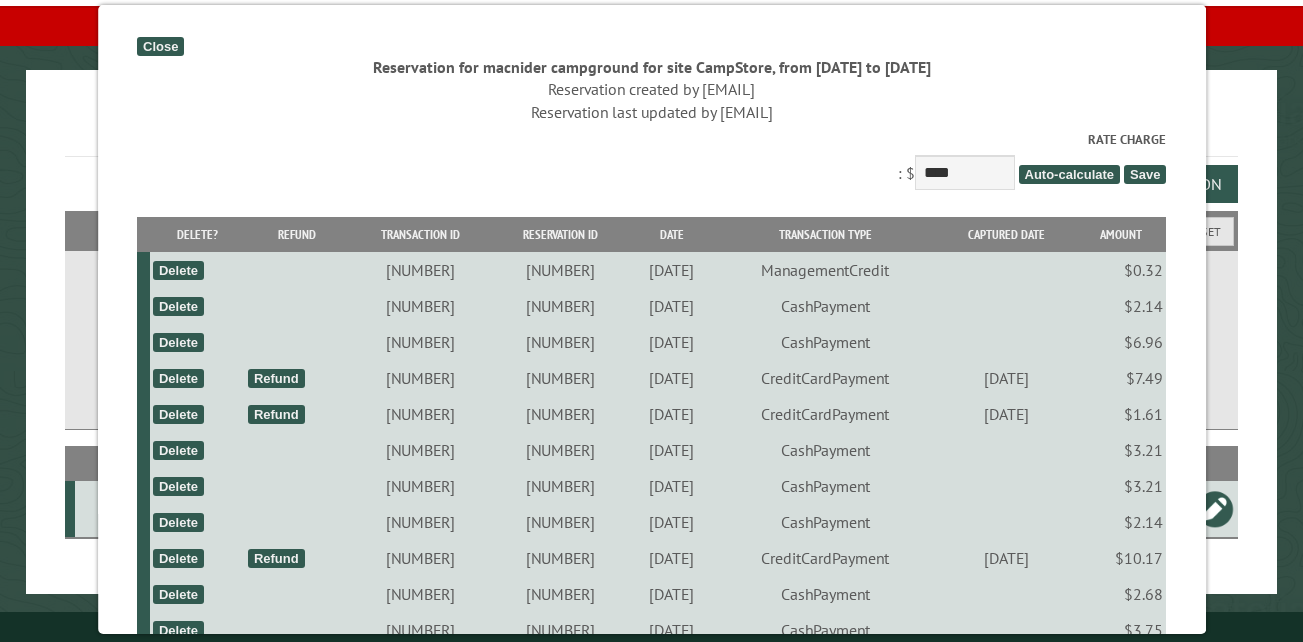 scroll, scrollTop: 133, scrollLeft: 0, axis: vertical 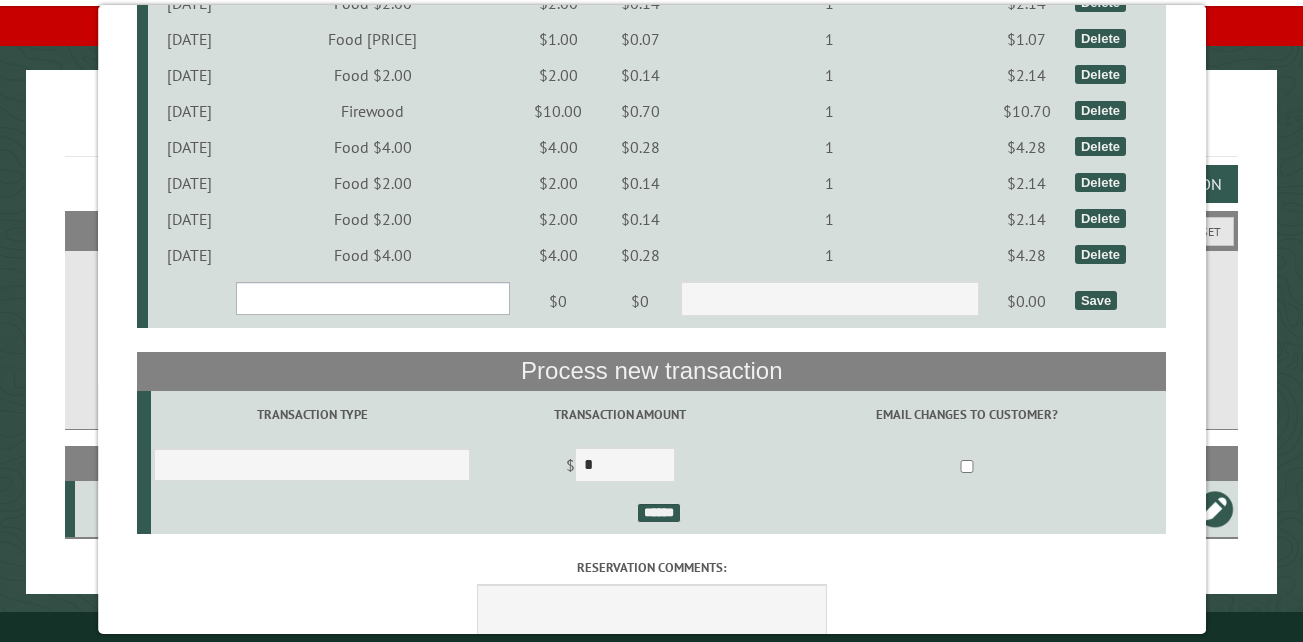 click on "**********" at bounding box center (372, 298) 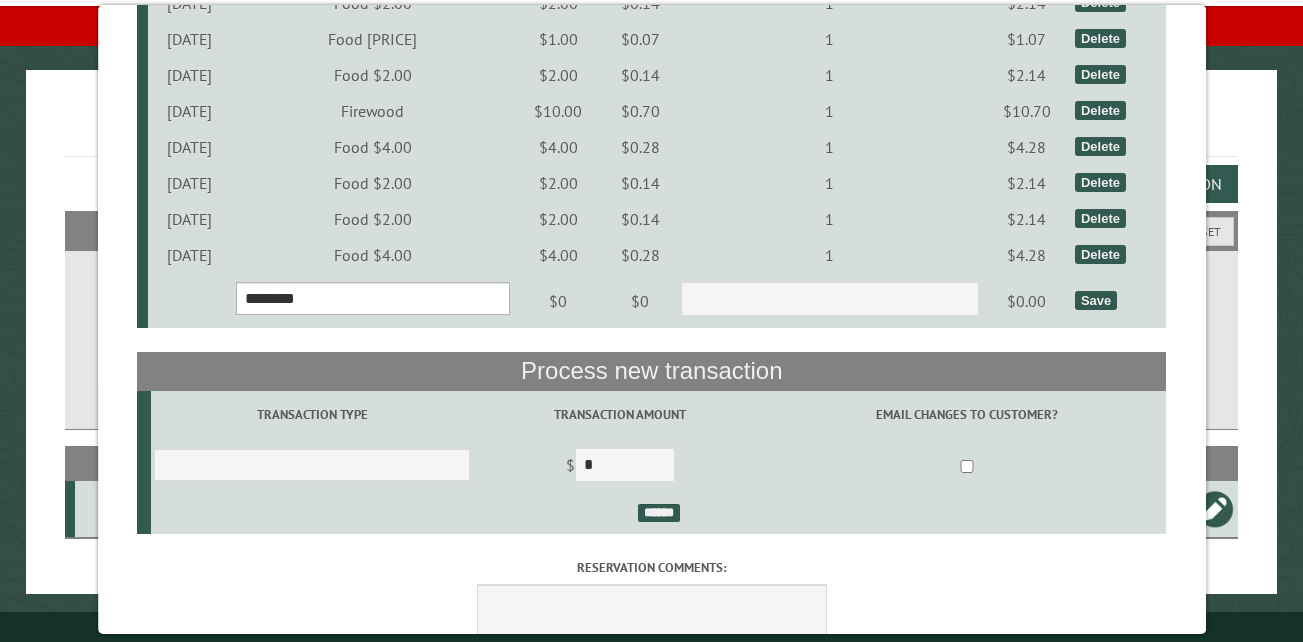 click on "**********" at bounding box center (372, 298) 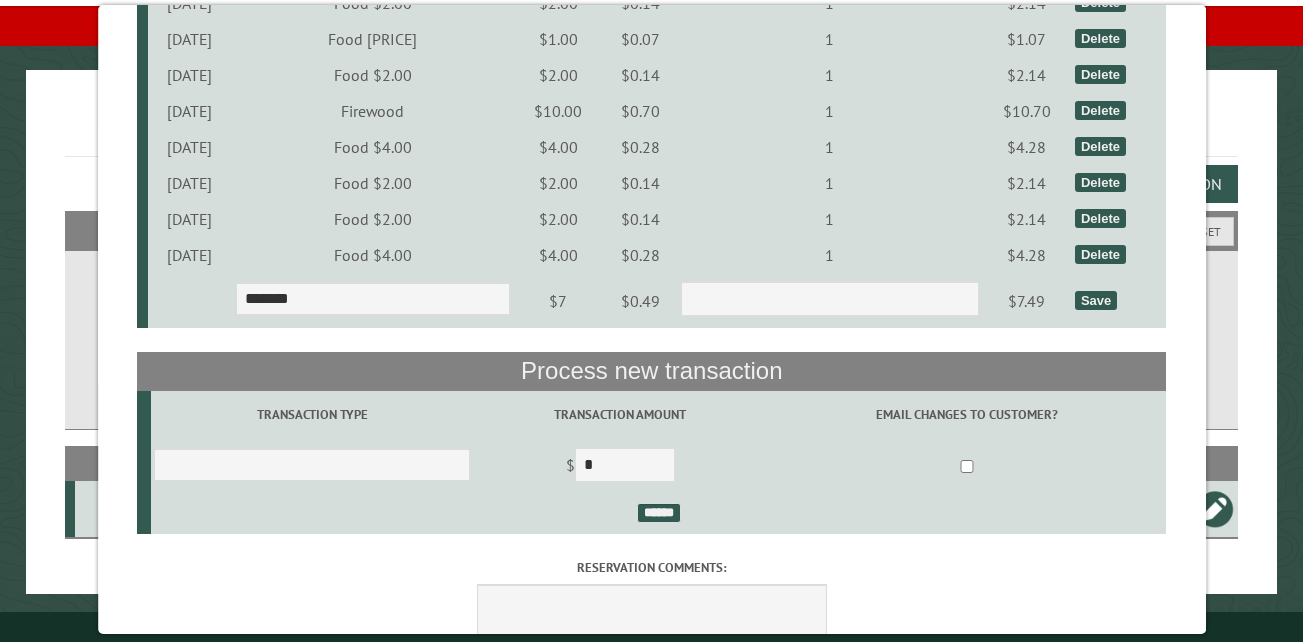 click on "Save" at bounding box center [1096, 300] 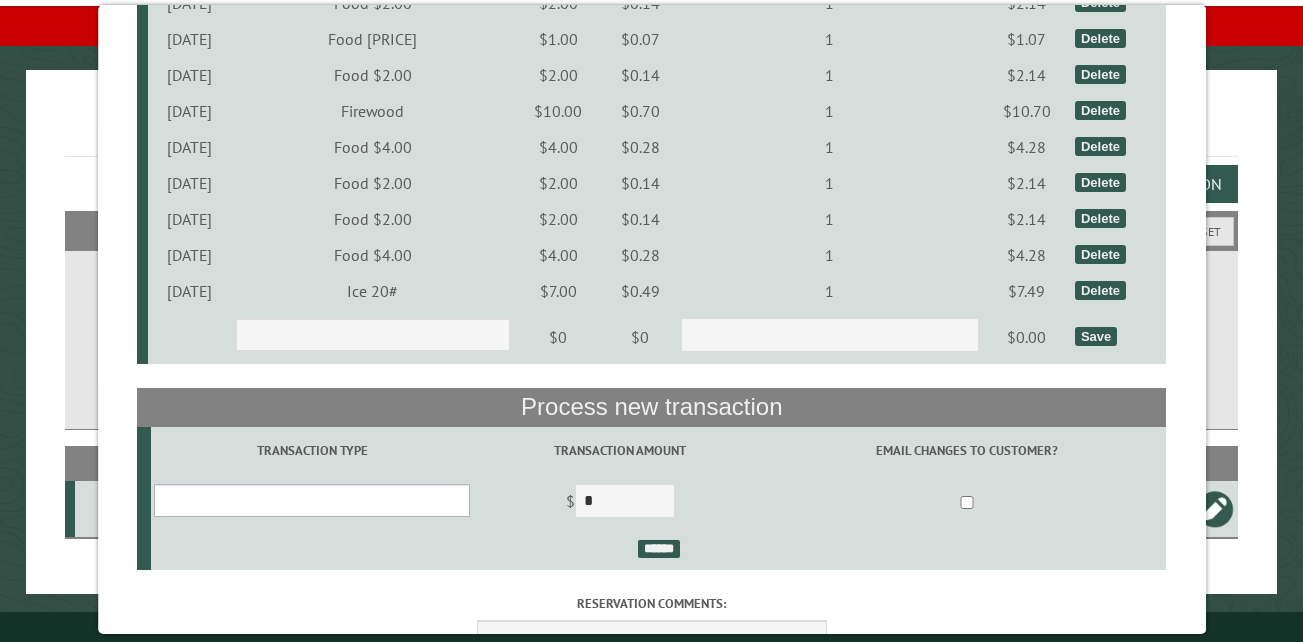 click on "**********" at bounding box center [312, 500] 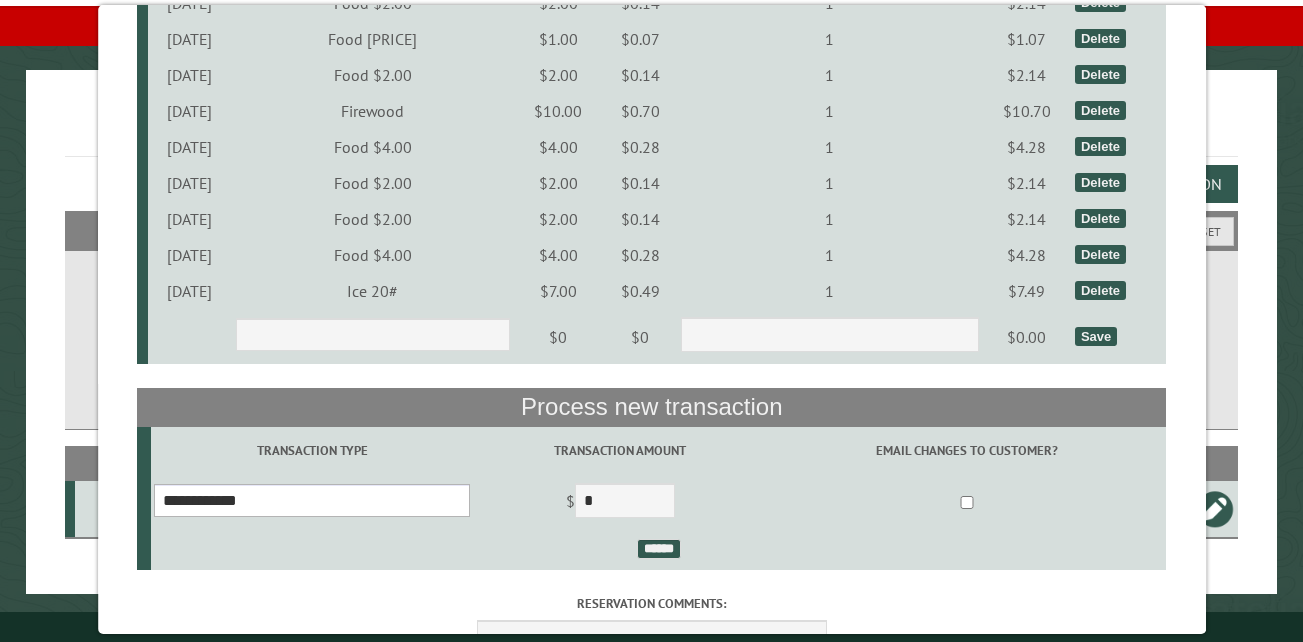 click on "**********" at bounding box center [312, 500] 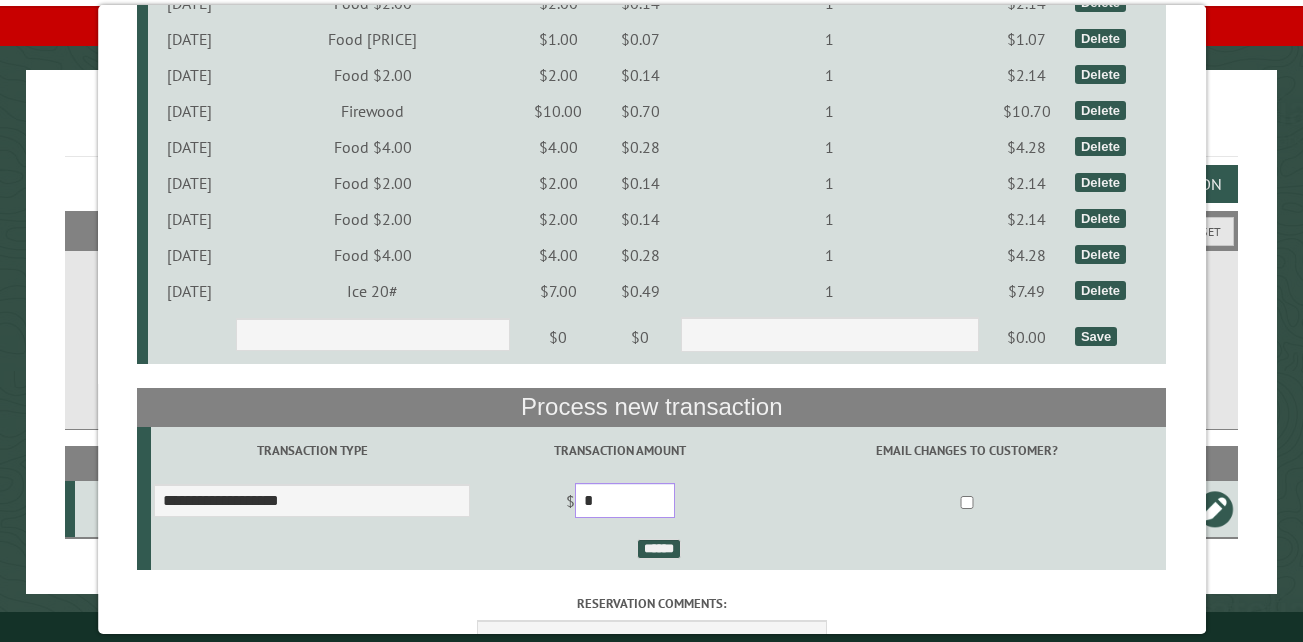 drag, startPoint x: 618, startPoint y: 506, endPoint x: 595, endPoint y: 501, distance: 23.537205 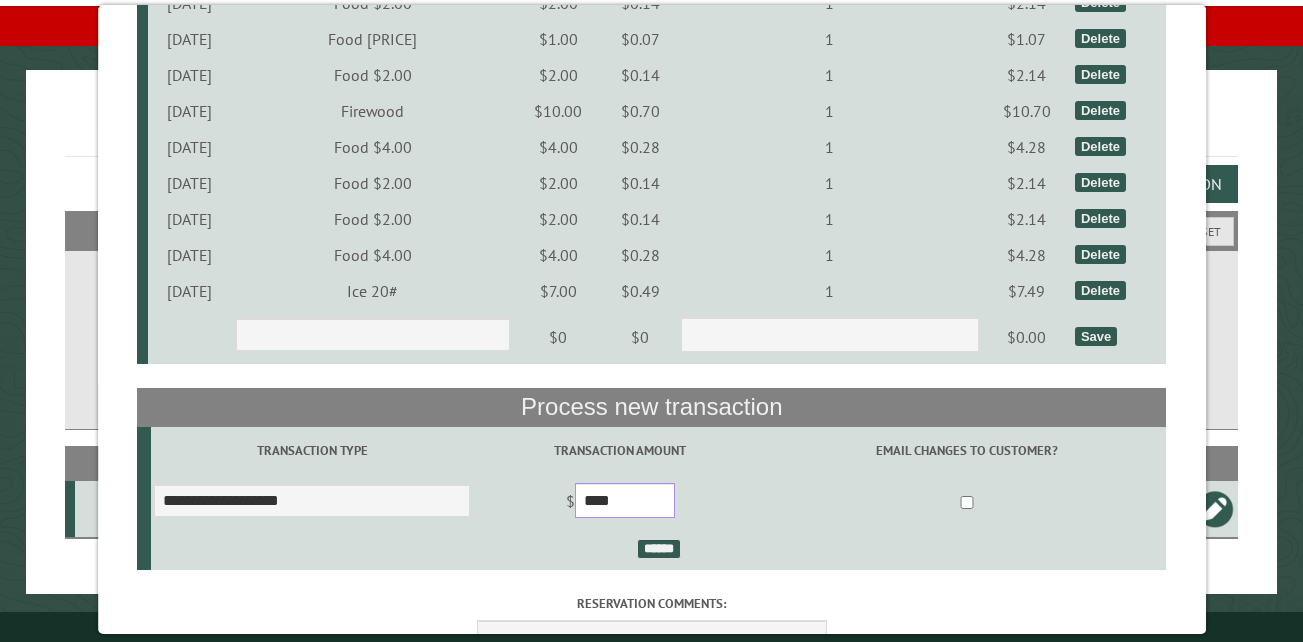 type on "****" 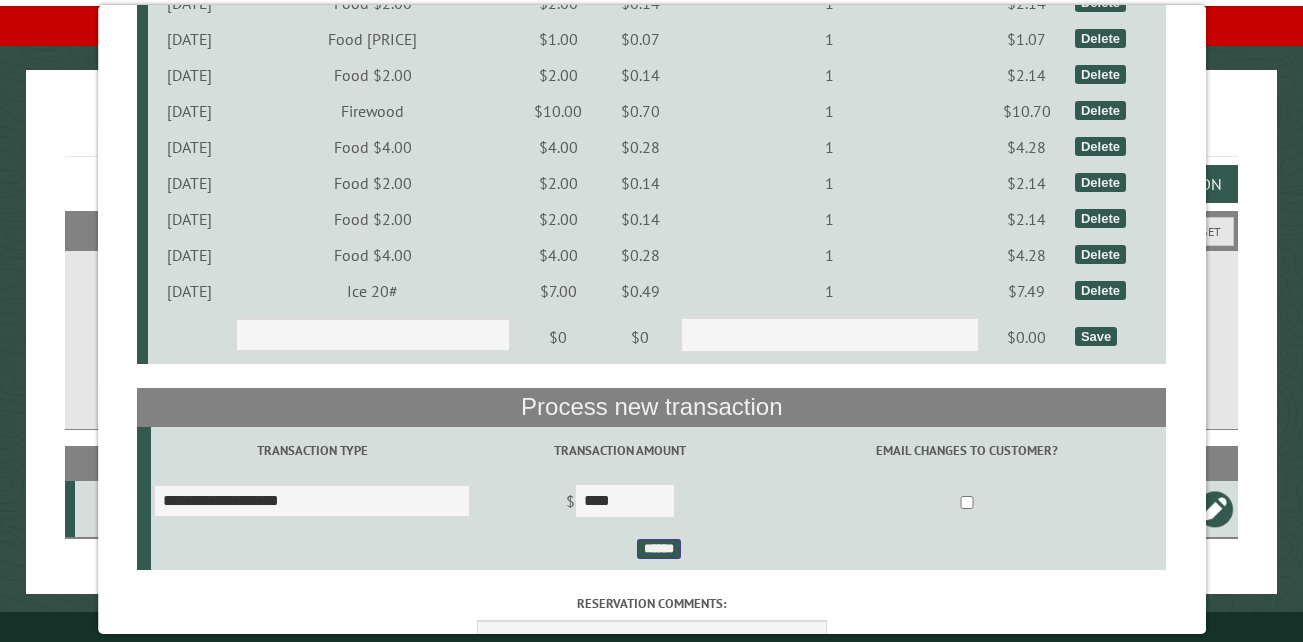 click on "******" at bounding box center (658, 549) 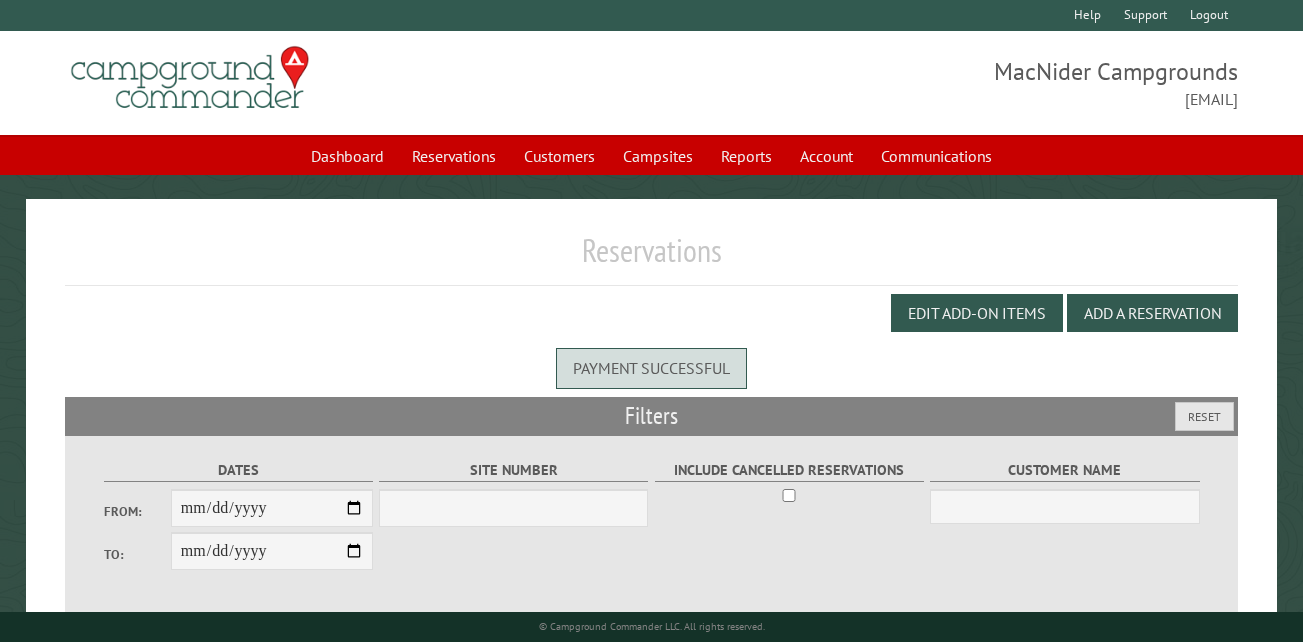 scroll, scrollTop: 0, scrollLeft: 0, axis: both 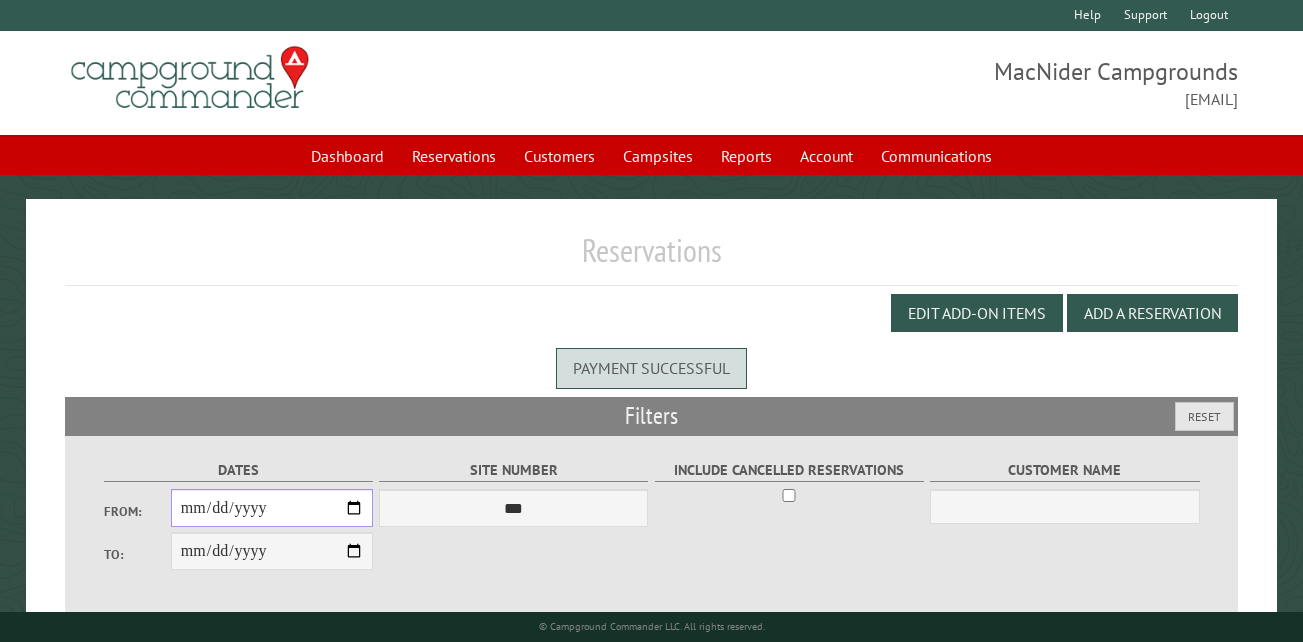 click on "From:" at bounding box center (272, 508) 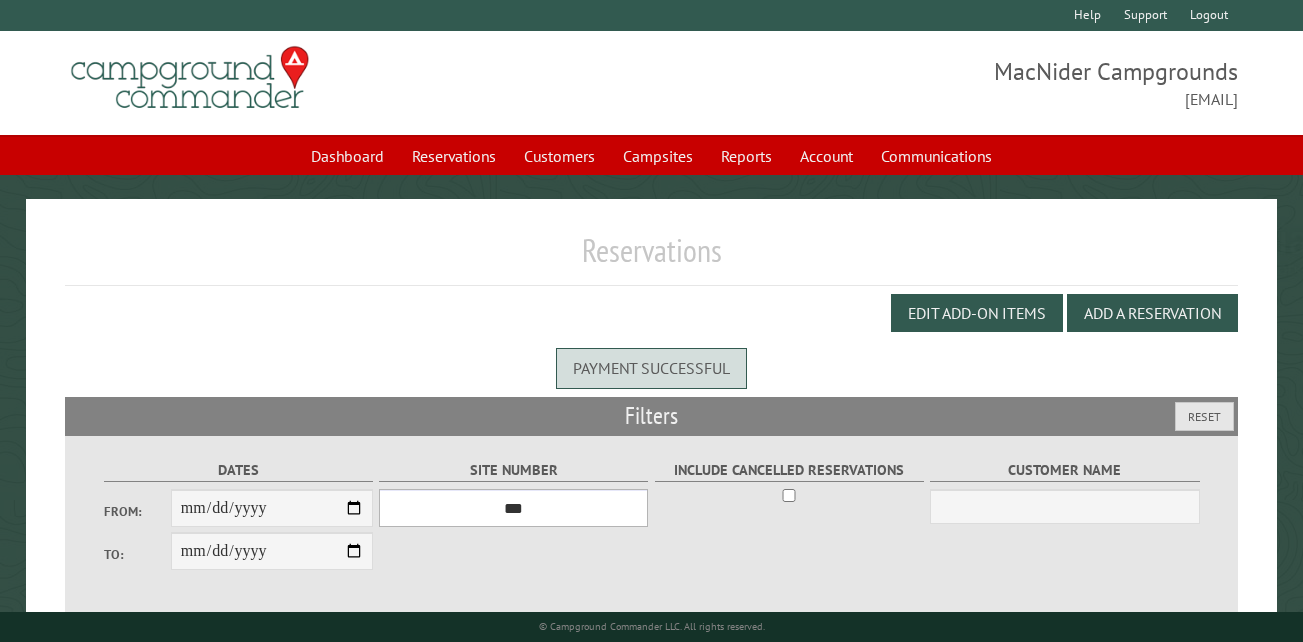 click on "*** ** ** ** ** ** ** ** ** ** *** *** *** *** ** ** ** ** ** ** ** ** ** *** *** ** ** ** ** ** ** ********* ** ** ** ** ** ** ** ** ** *** *** *** *** *** *** ** ** ** ** ** ** ** ** ** *** *** *** *** *** *** ** ** ** ** ** ** ** ** ** ** ** ** ** ** ** ** ** ** ** ** ** ** ** ** *** *** *** *** *** ***" at bounding box center [513, 508] 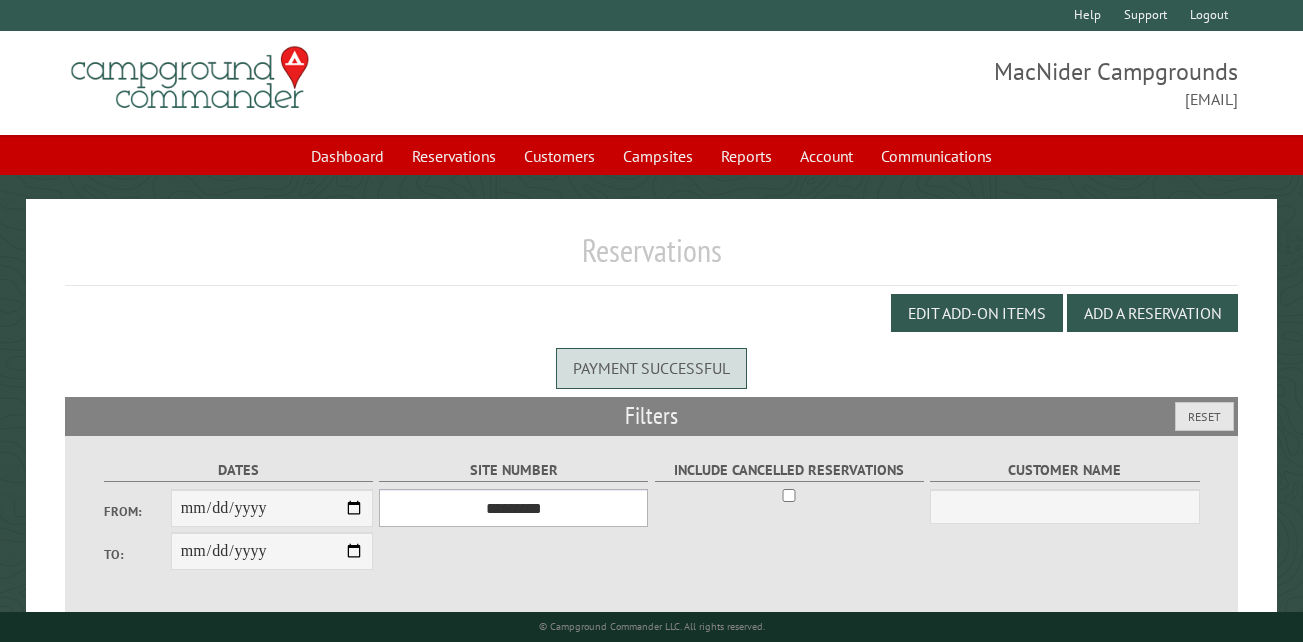 click on "*** ** ** ** ** ** ** ** ** ** *** *** *** *** ** ** ** ** ** ** ** ** ** *** *** ** ** ** ** ** ** ********* ** ** ** ** ** ** ** ** ** *** *** *** *** *** *** ** ** ** ** ** ** ** ** ** *** *** *** *** *** *** ** ** ** ** ** ** ** ** ** ** ** ** ** ** ** ** ** ** ** ** ** ** ** ** *** *** *** *** *** ***" at bounding box center [513, 508] 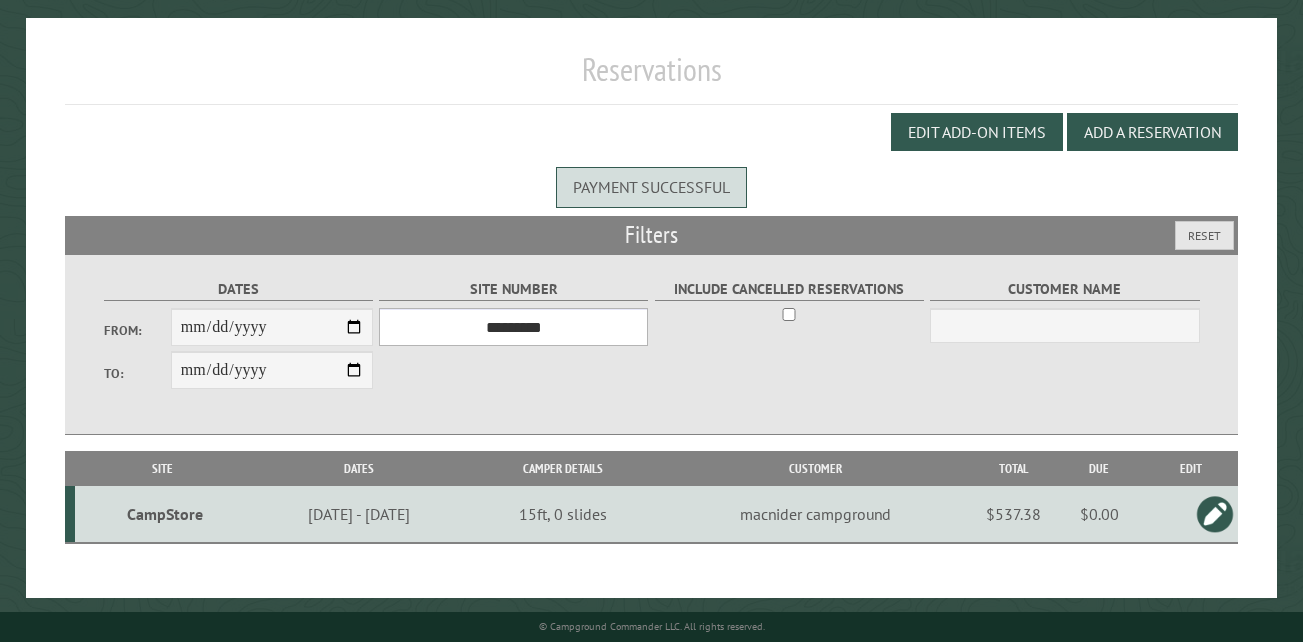 scroll, scrollTop: 189, scrollLeft: 0, axis: vertical 